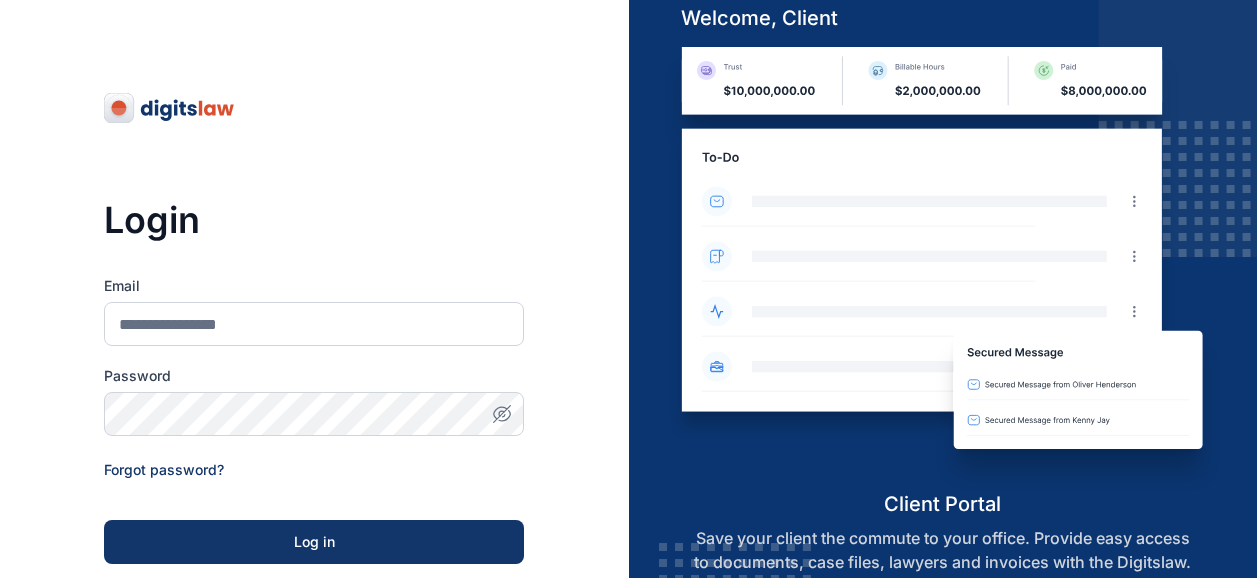 scroll, scrollTop: 0, scrollLeft: 0, axis: both 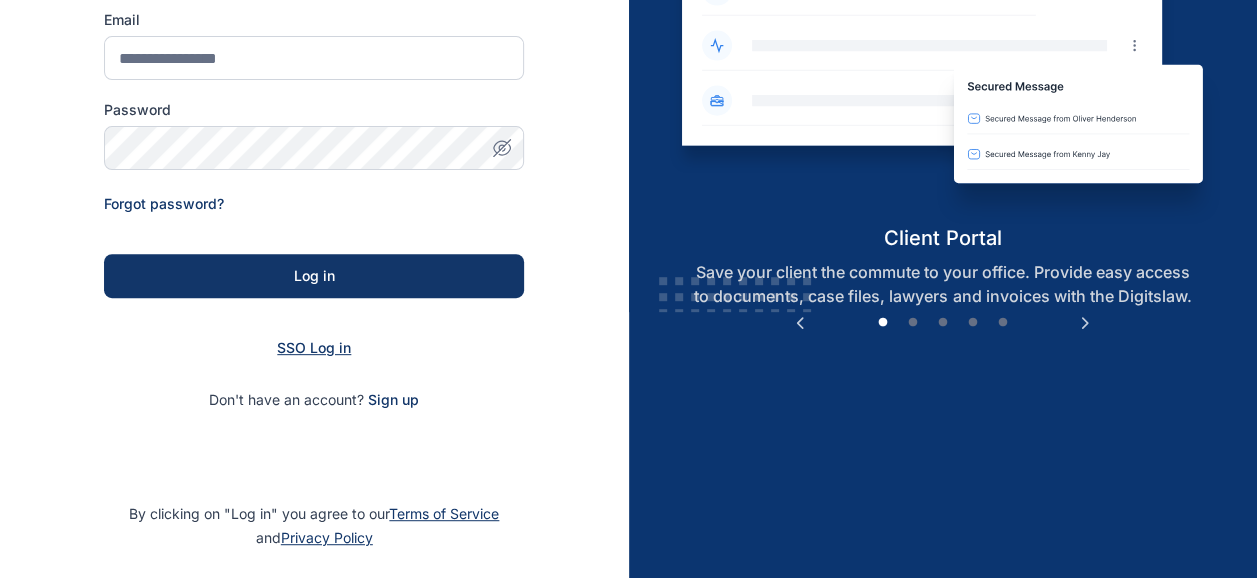 click on "SSO Log in" at bounding box center (314, 347) 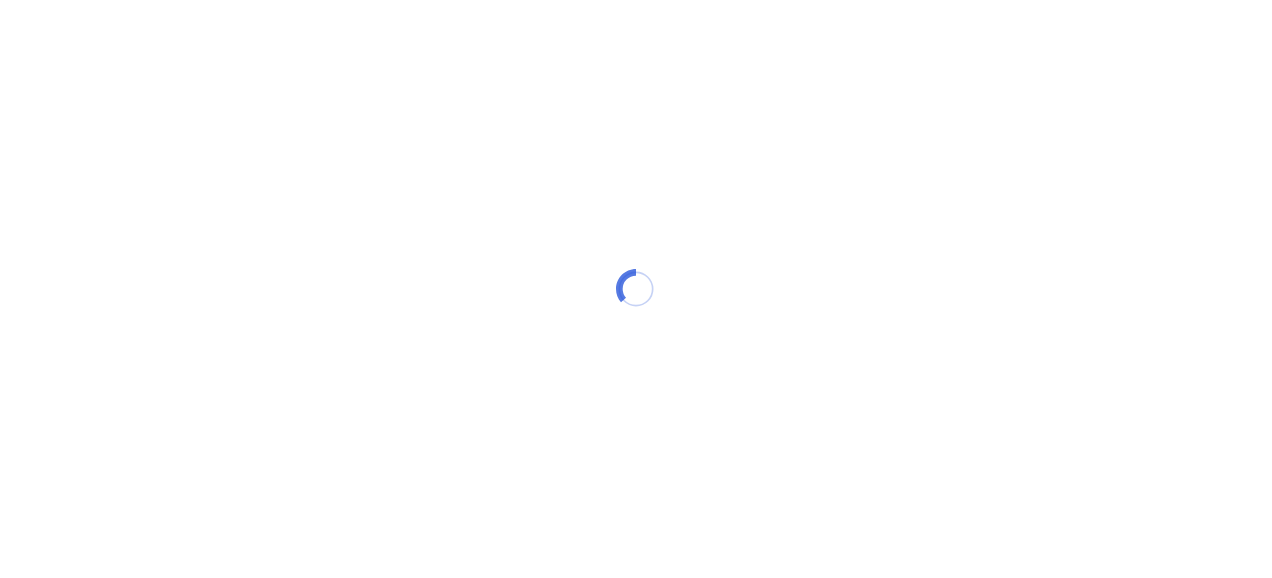 scroll, scrollTop: 0, scrollLeft: 0, axis: both 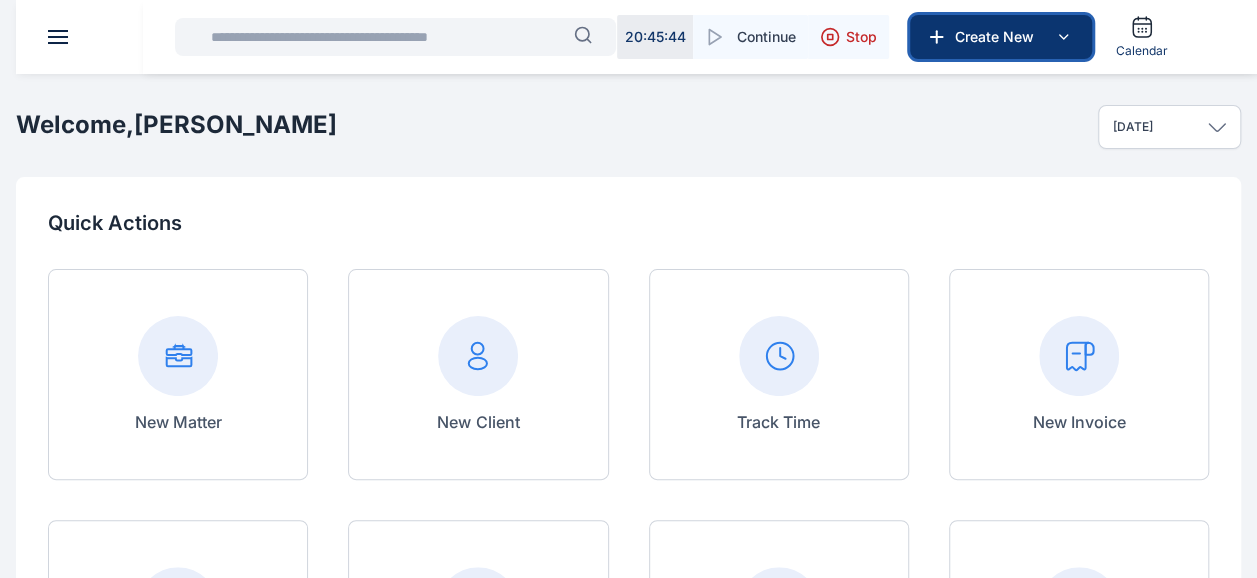 click on "Create New" at bounding box center (999, 37) 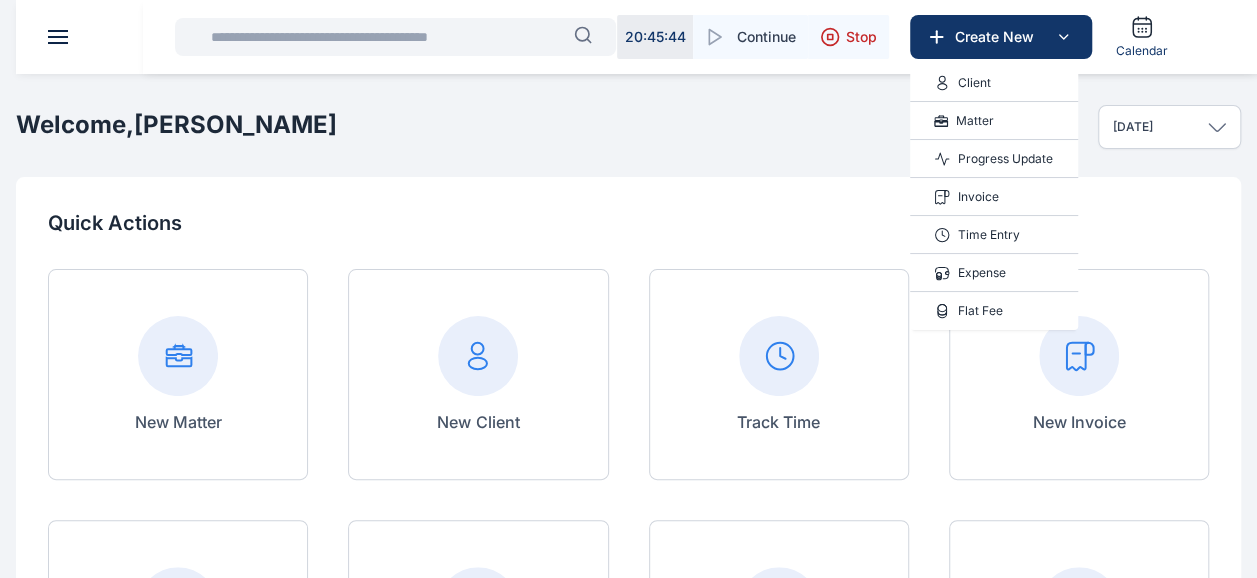 click on "Progress Update" at bounding box center (1005, 159) 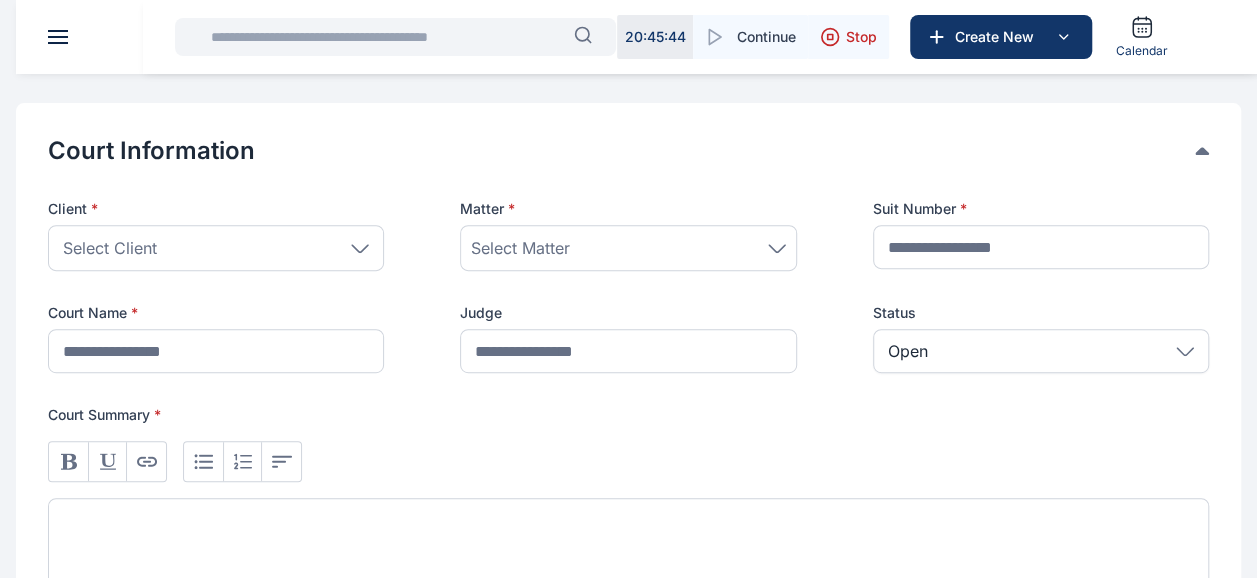 scroll, scrollTop: 402, scrollLeft: 0, axis: vertical 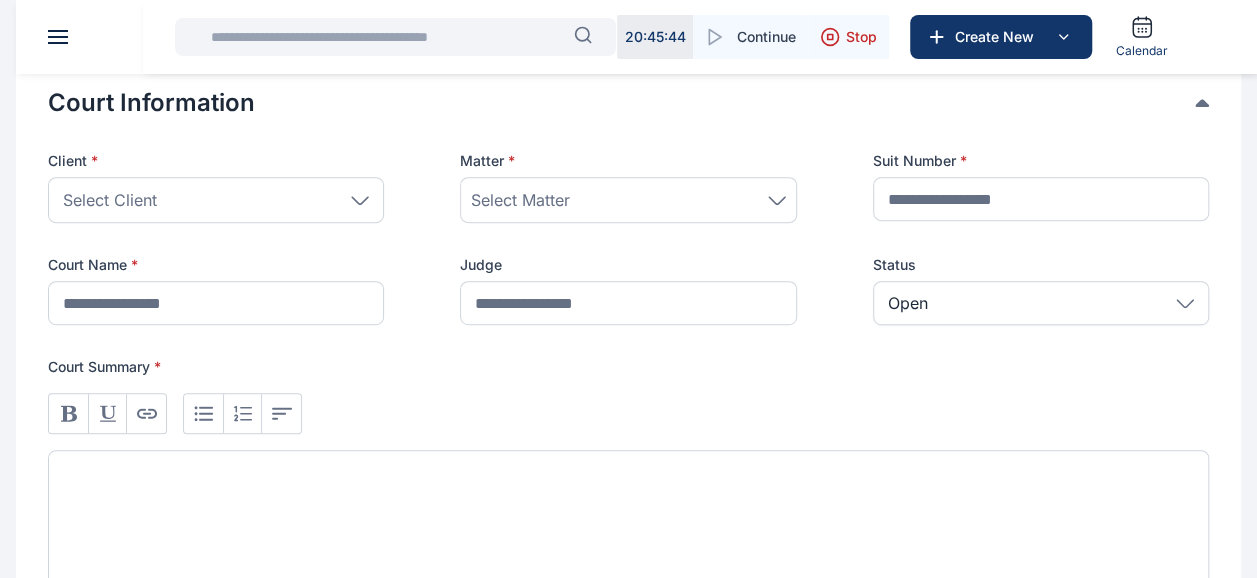 click 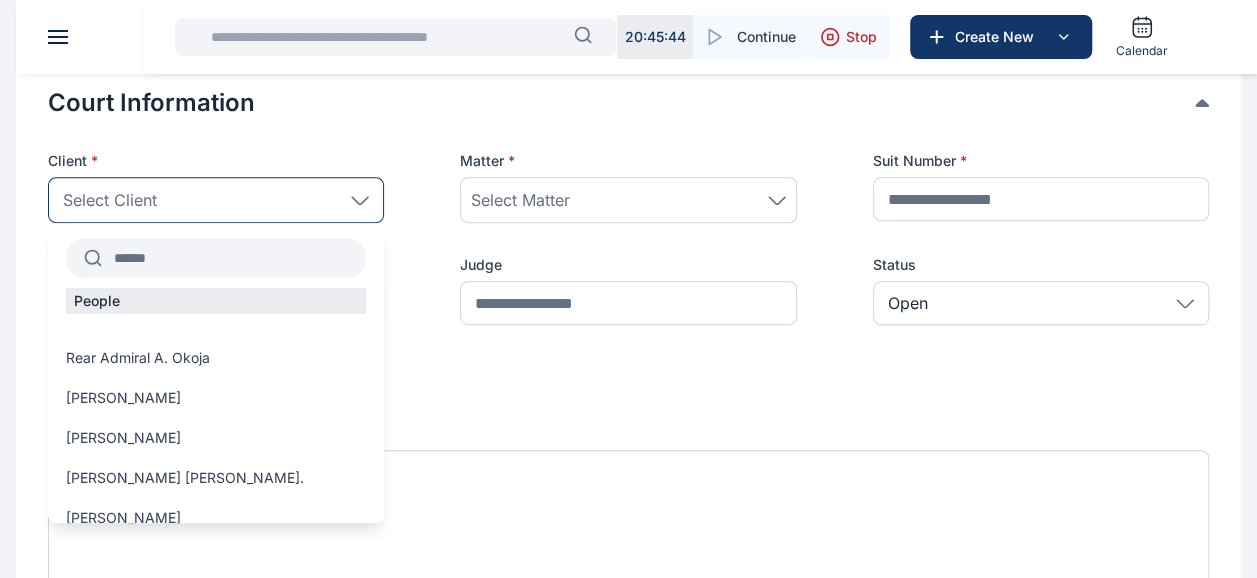 click at bounding box center [234, 258] 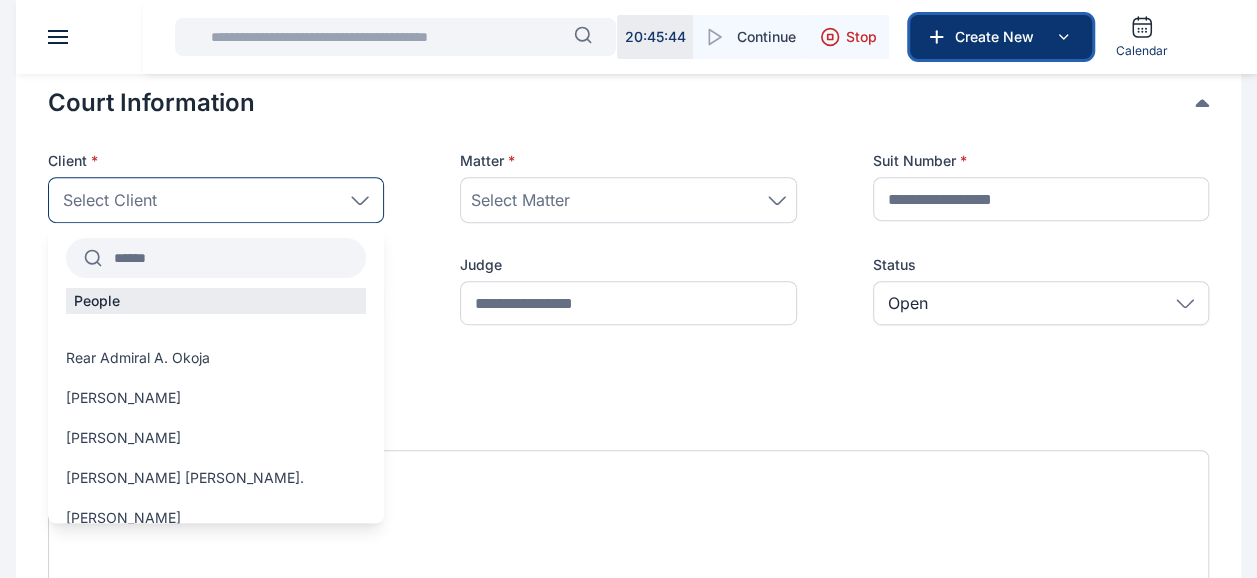 click on "Create New" at bounding box center [999, 37] 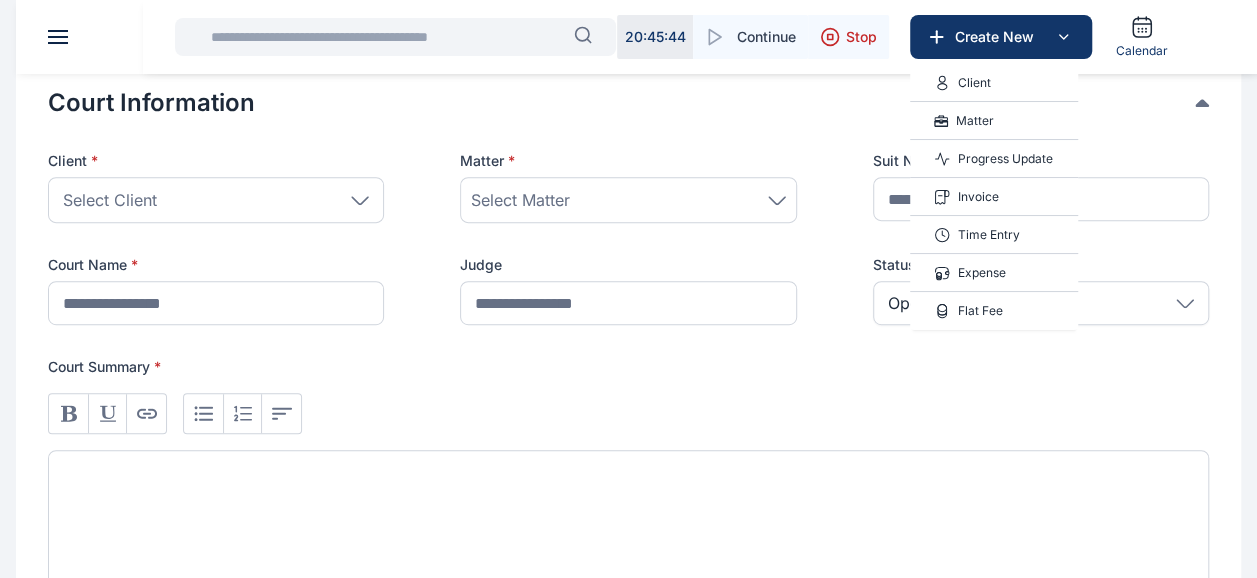 click on "Progress Update" at bounding box center [1005, 159] 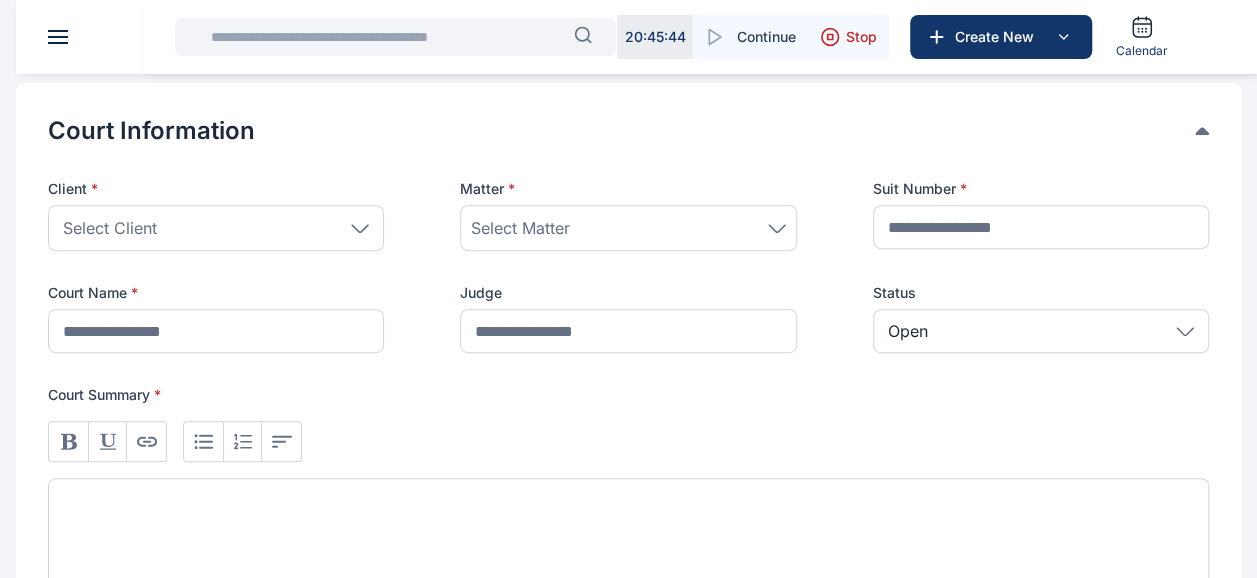 scroll, scrollTop: 399, scrollLeft: 0, axis: vertical 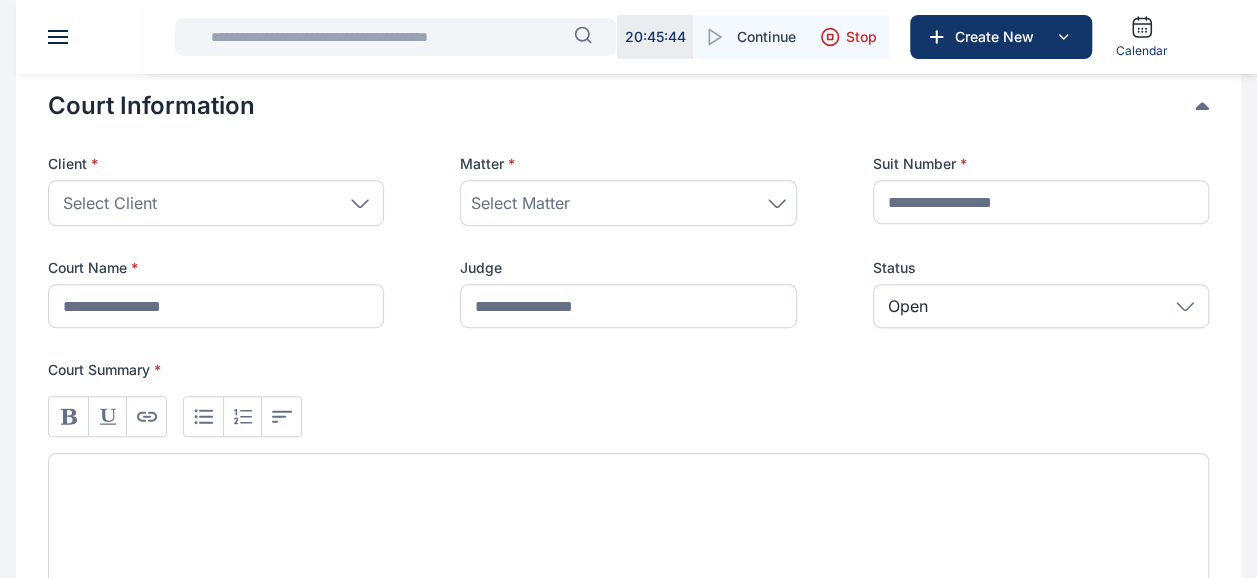 click 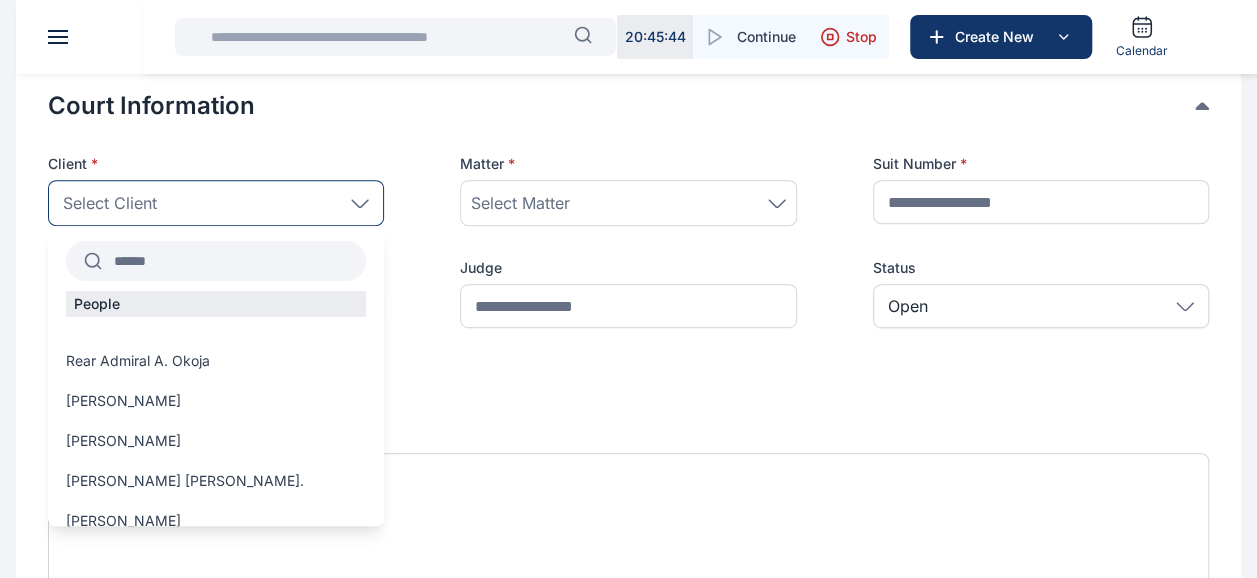 click at bounding box center (234, 261) 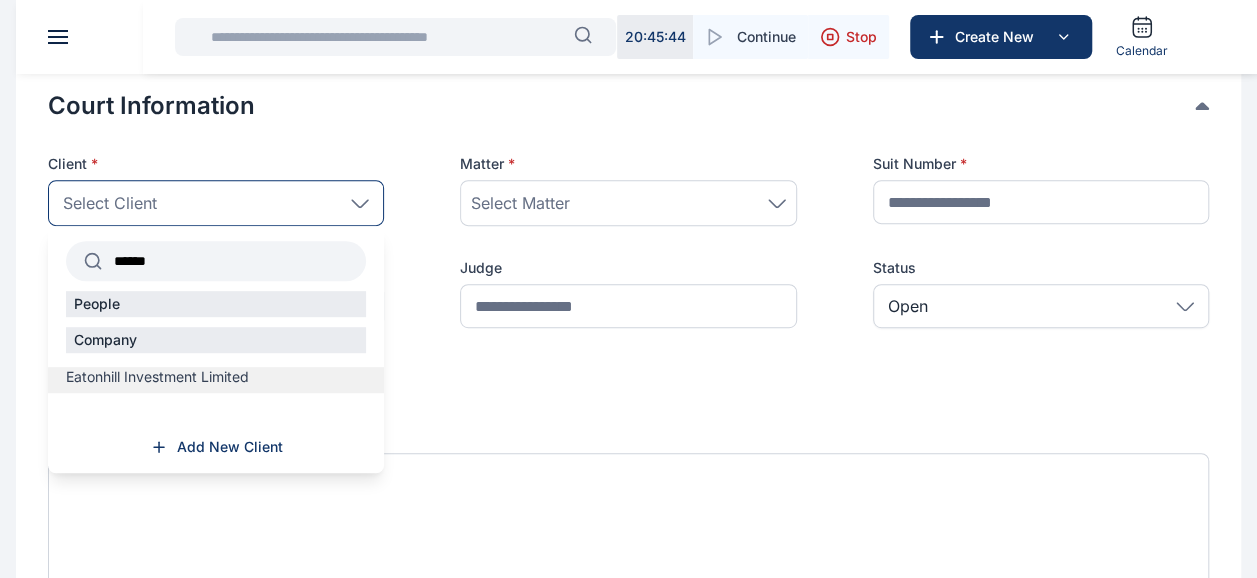 type on "******" 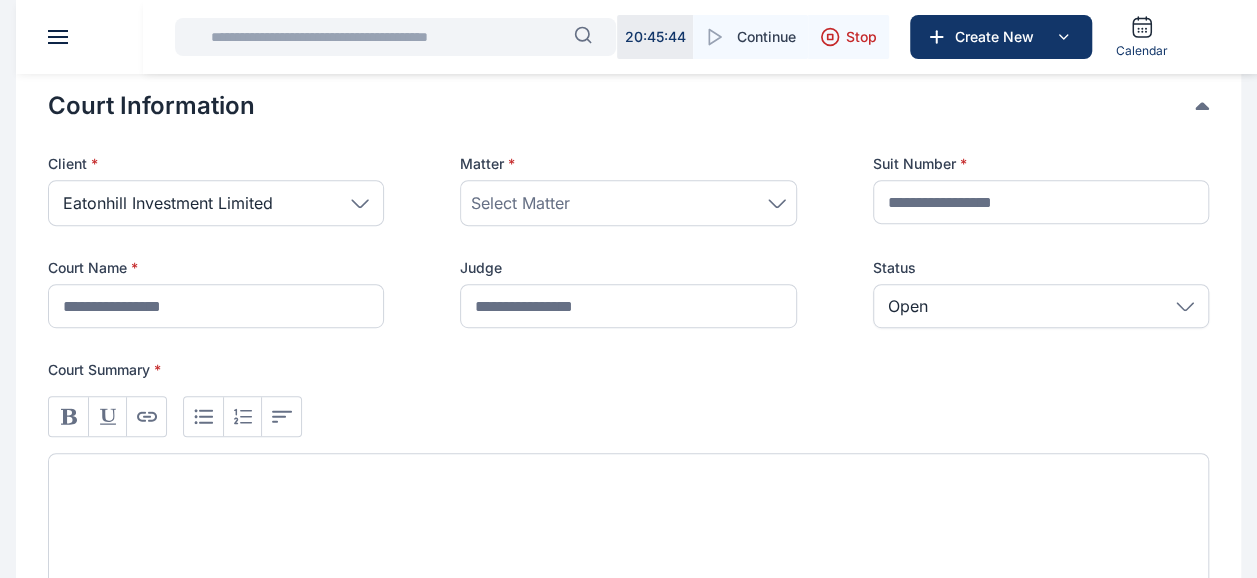 click on "Select Matter" at bounding box center (628, 203) 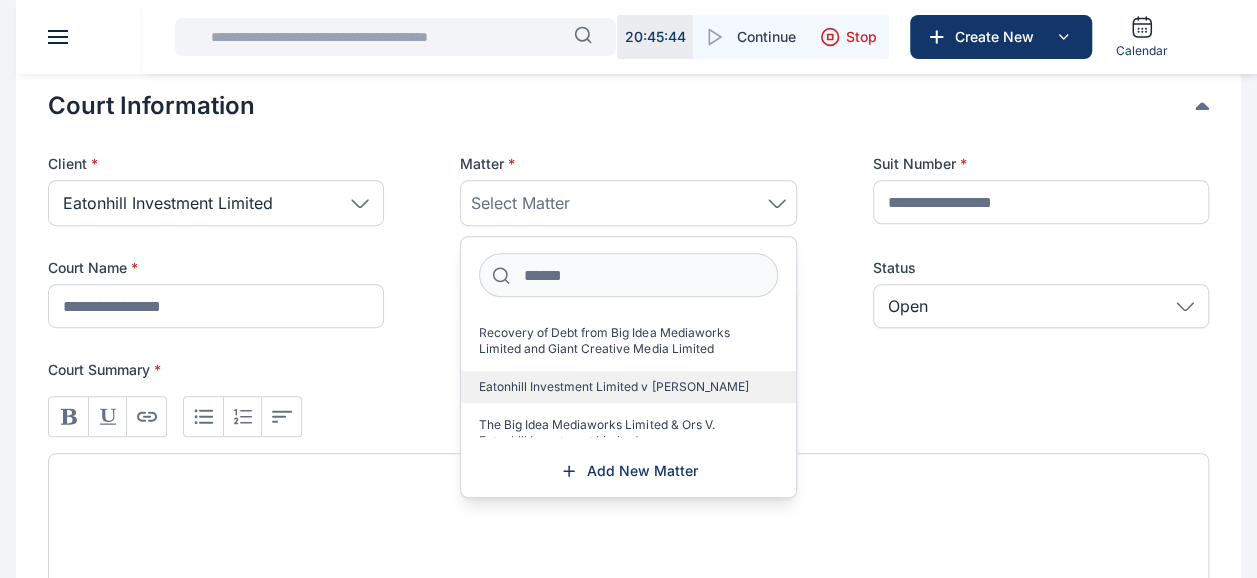click on "Eatonhill Investment Limited v [PERSON_NAME]" at bounding box center (613, 387) 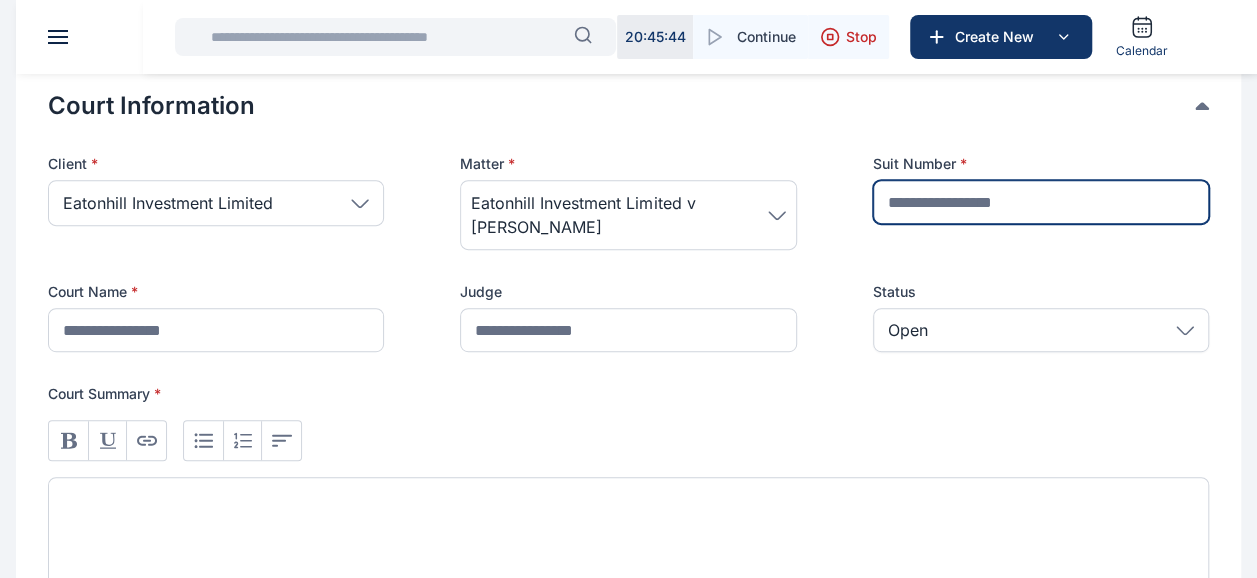 click at bounding box center (1041, 202) 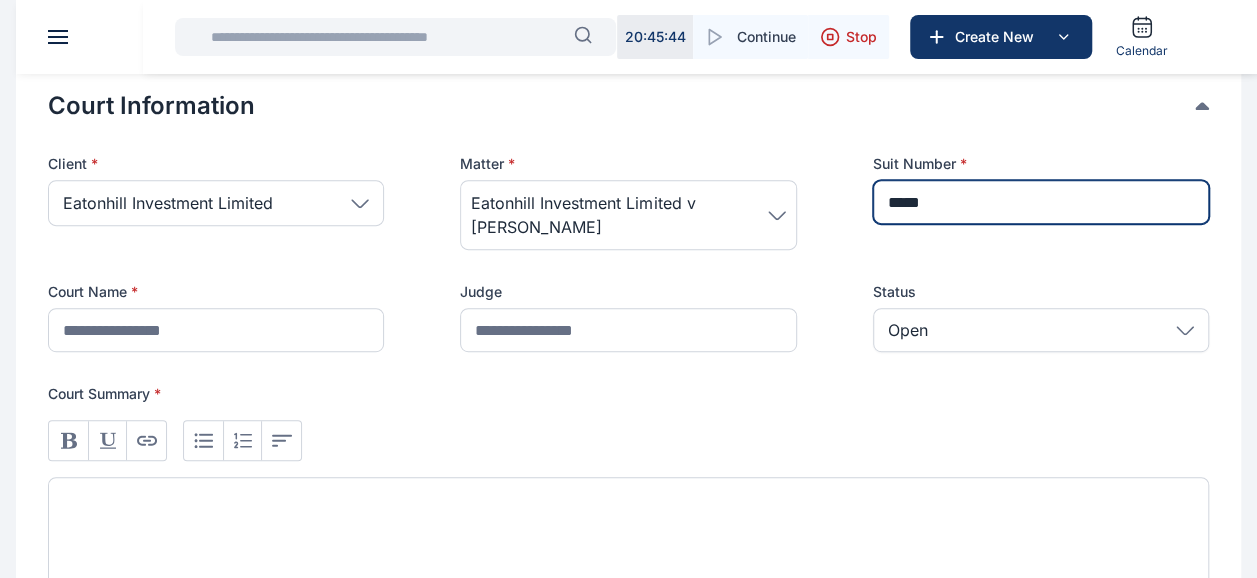 type on "**********" 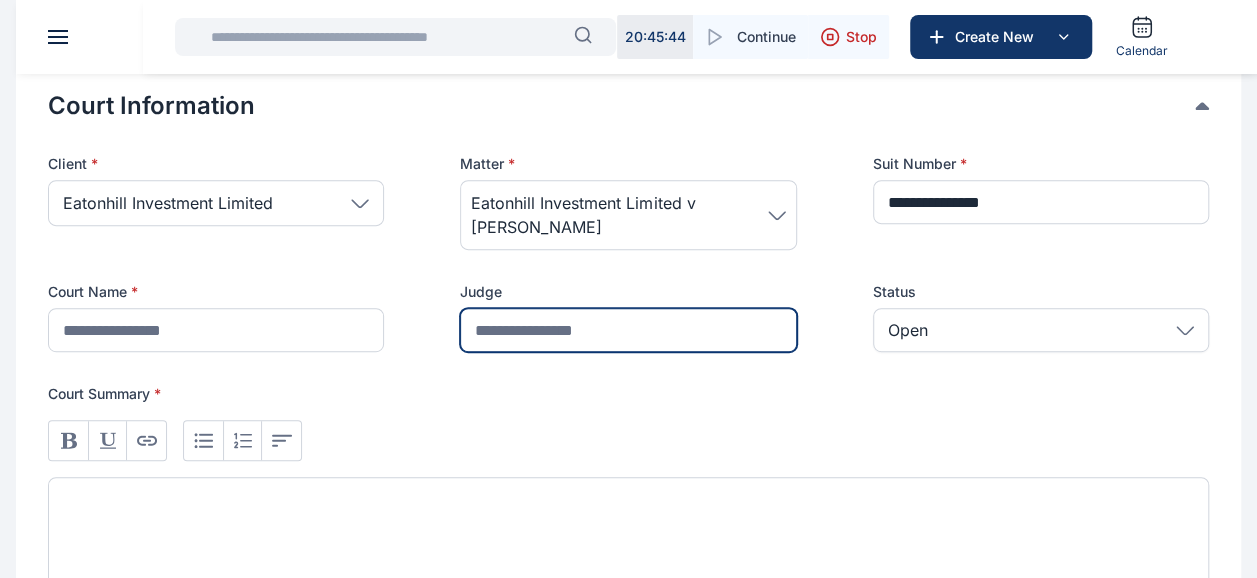 click at bounding box center [628, 330] 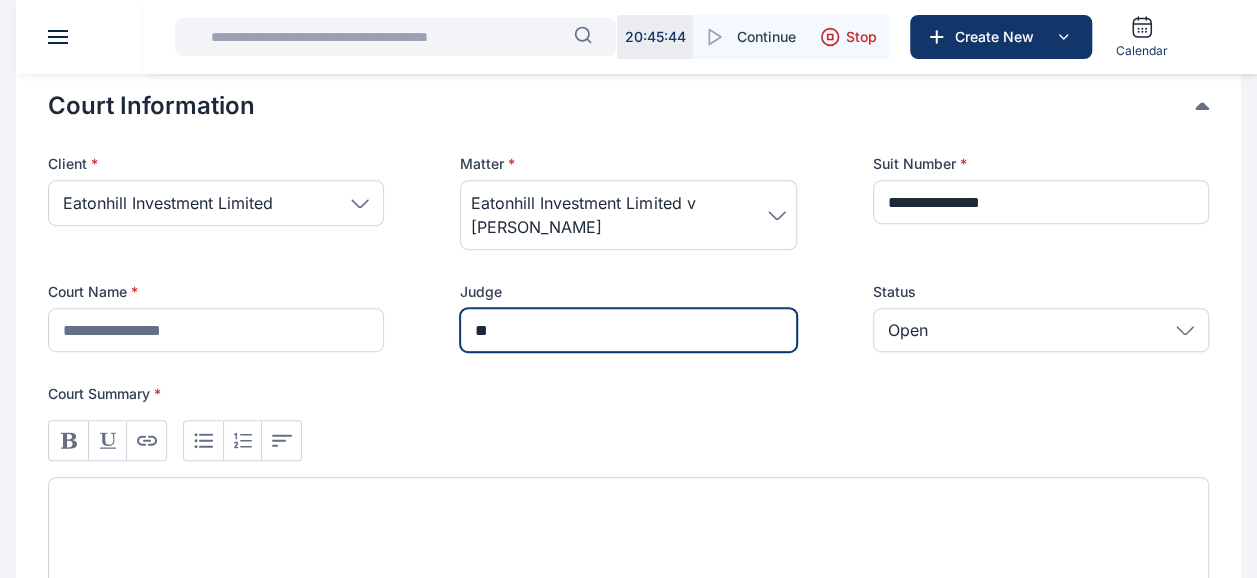type on "*" 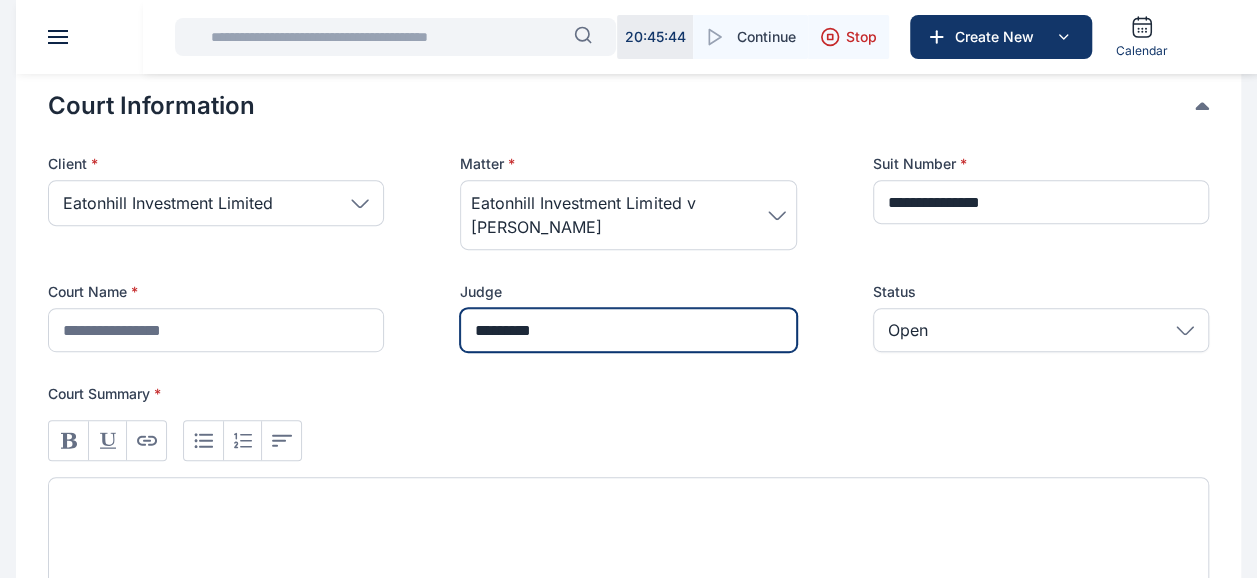 type on "********" 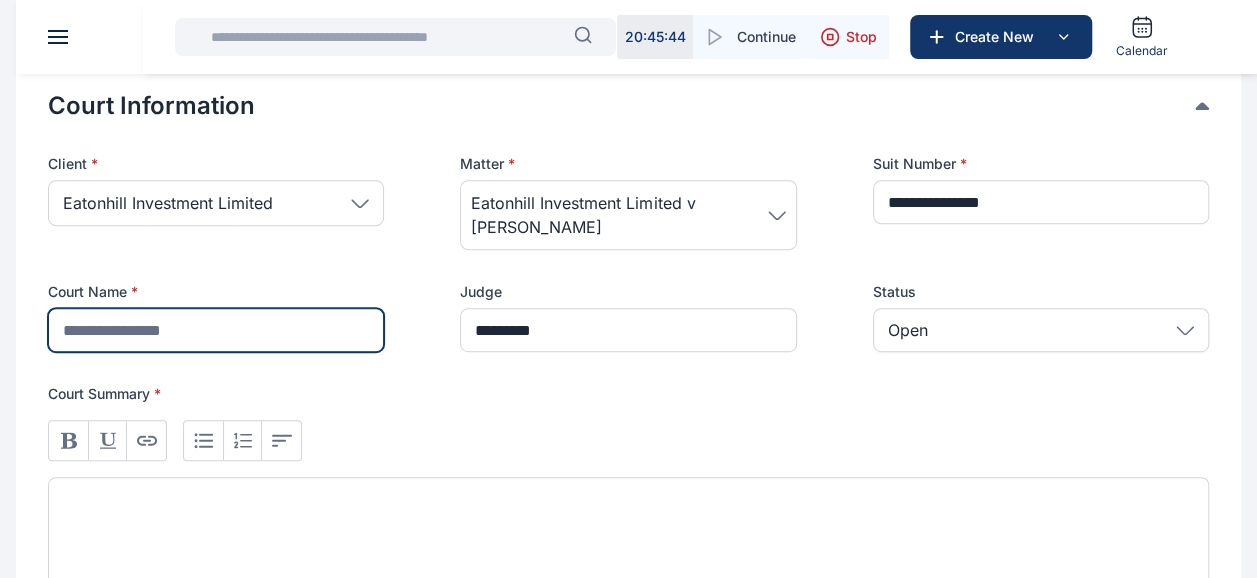 click at bounding box center (216, 330) 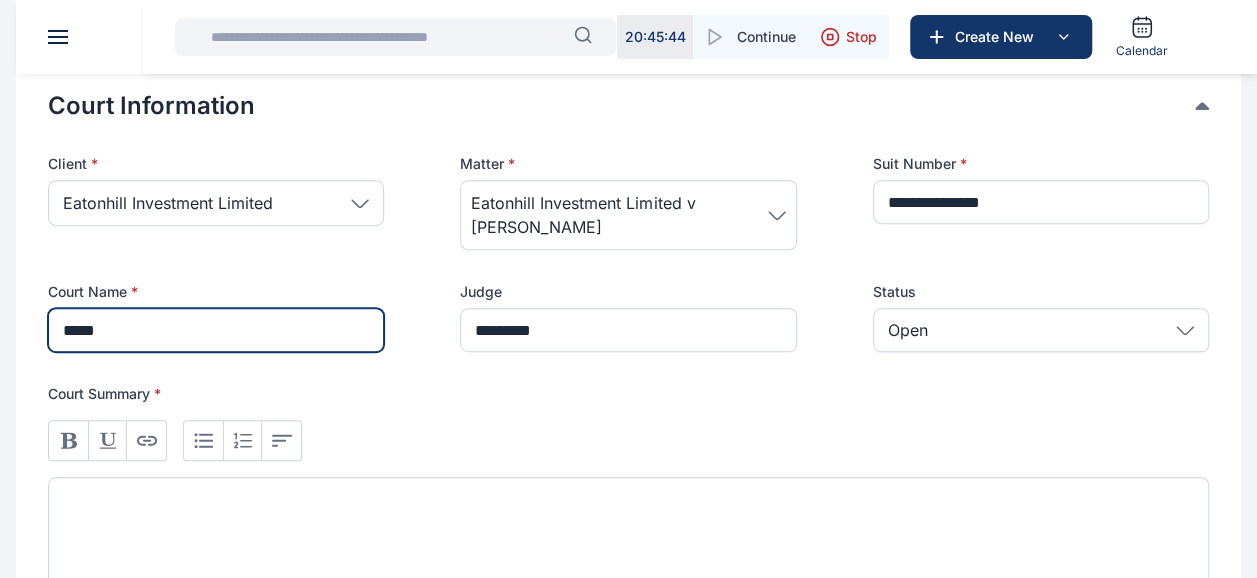 type on "*****" 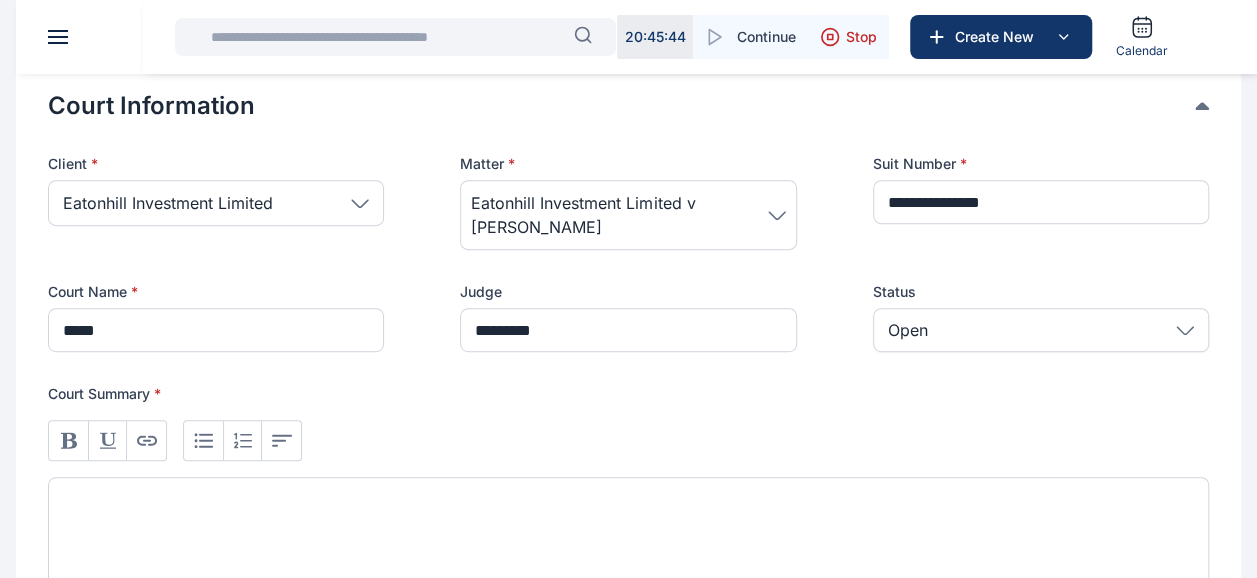 click at bounding box center (628, 551) 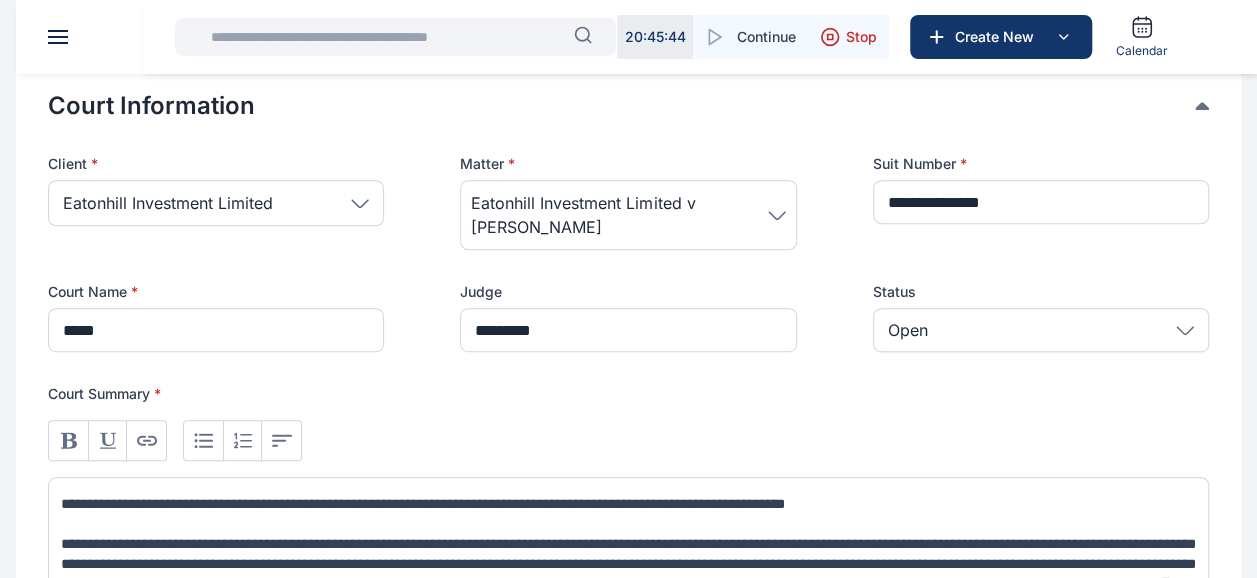 type 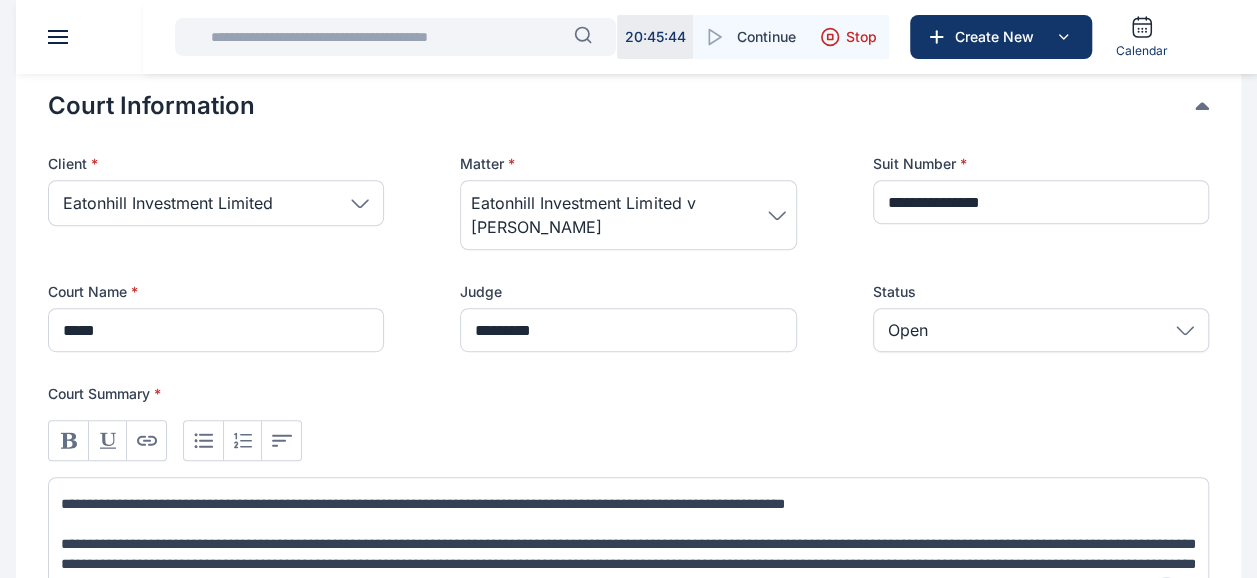 scroll, scrollTop: 443, scrollLeft: 0, axis: vertical 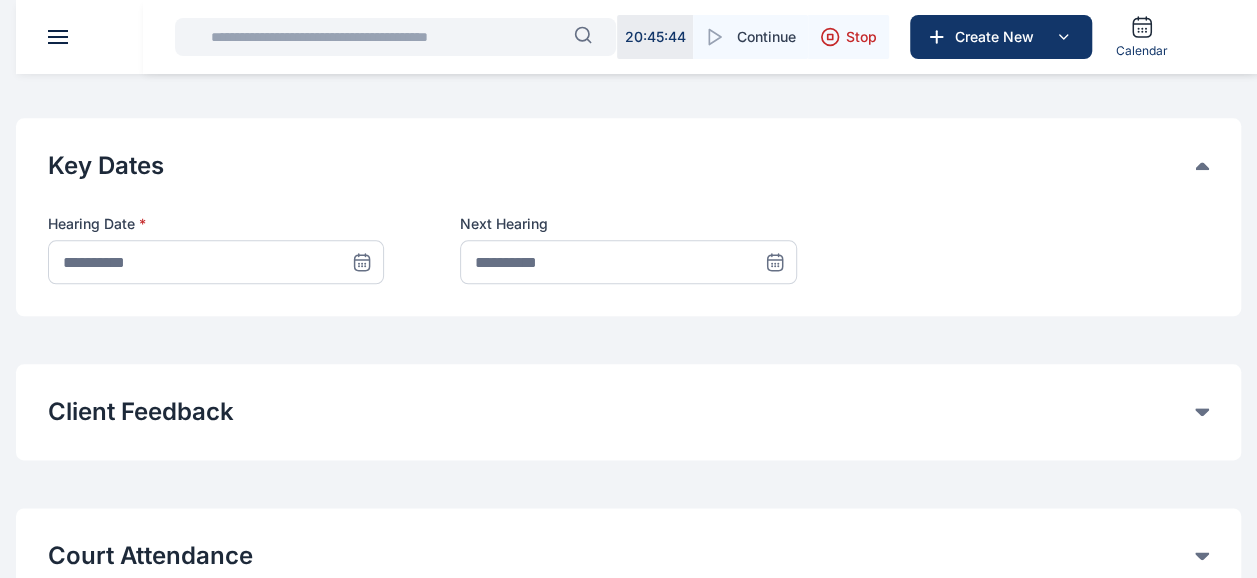 click 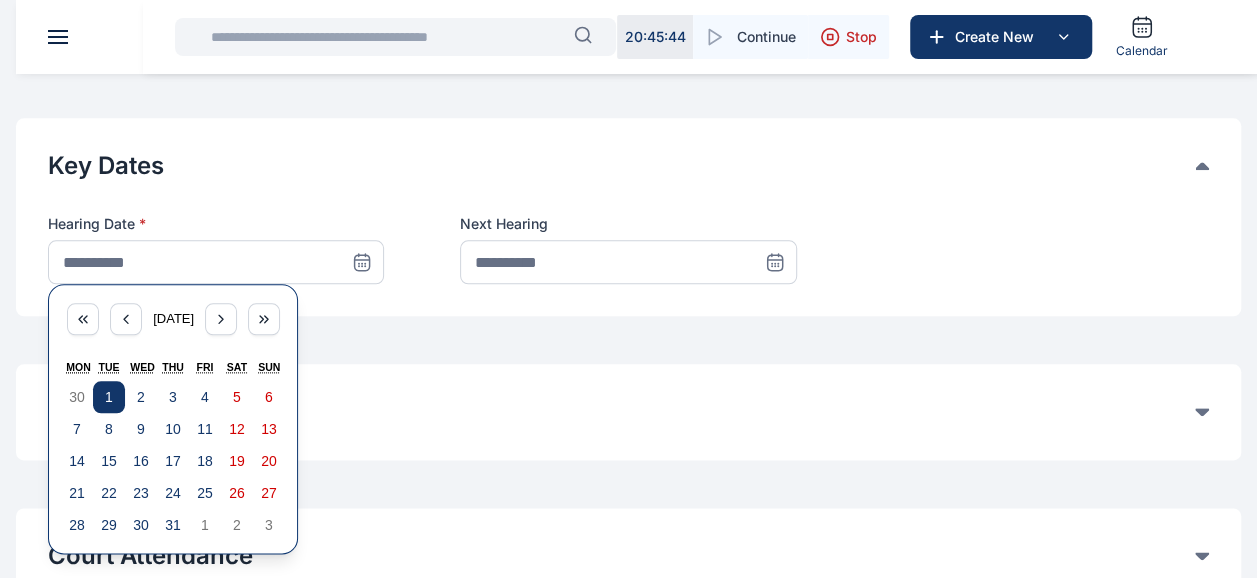 click on "1" at bounding box center [109, 397] 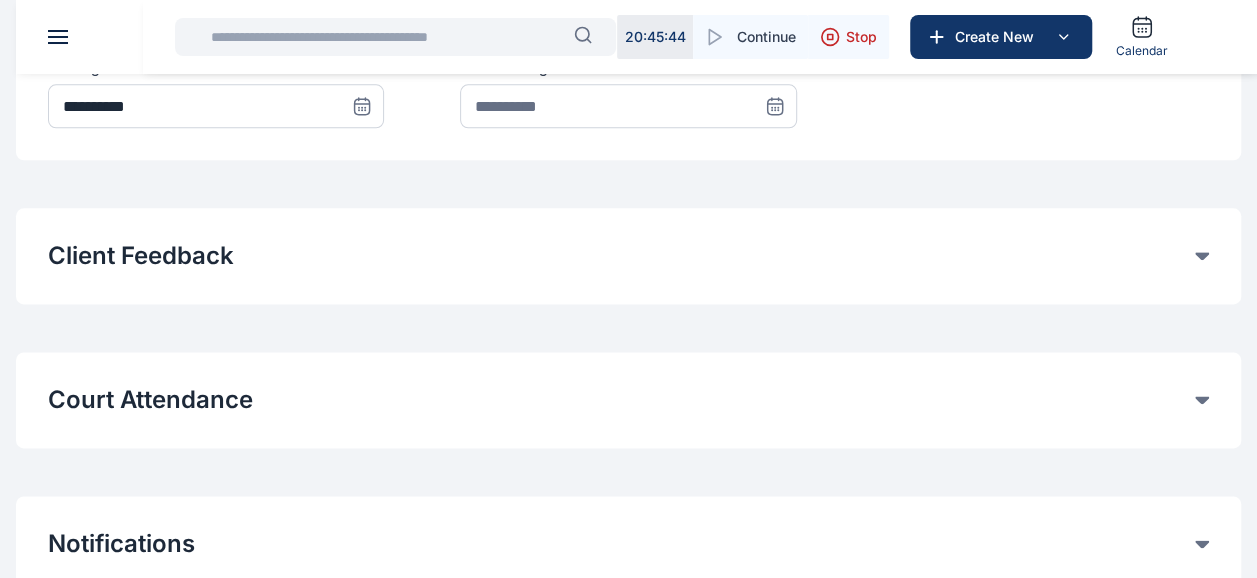 scroll, scrollTop: 1149, scrollLeft: 0, axis: vertical 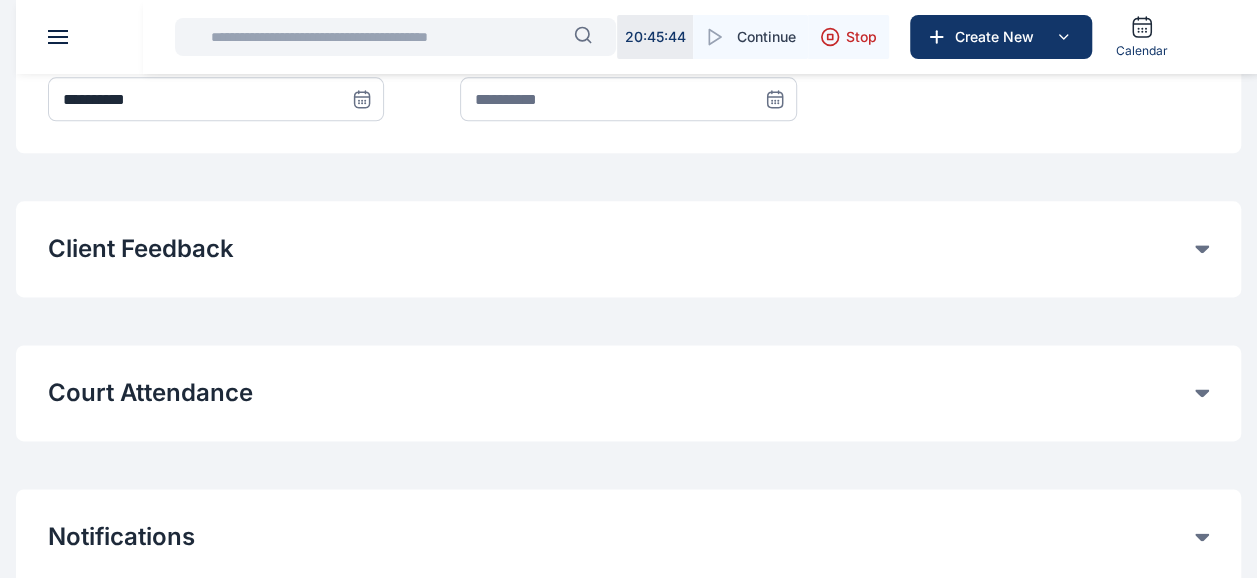 click on "Court Attendance" at bounding box center (621, -644) 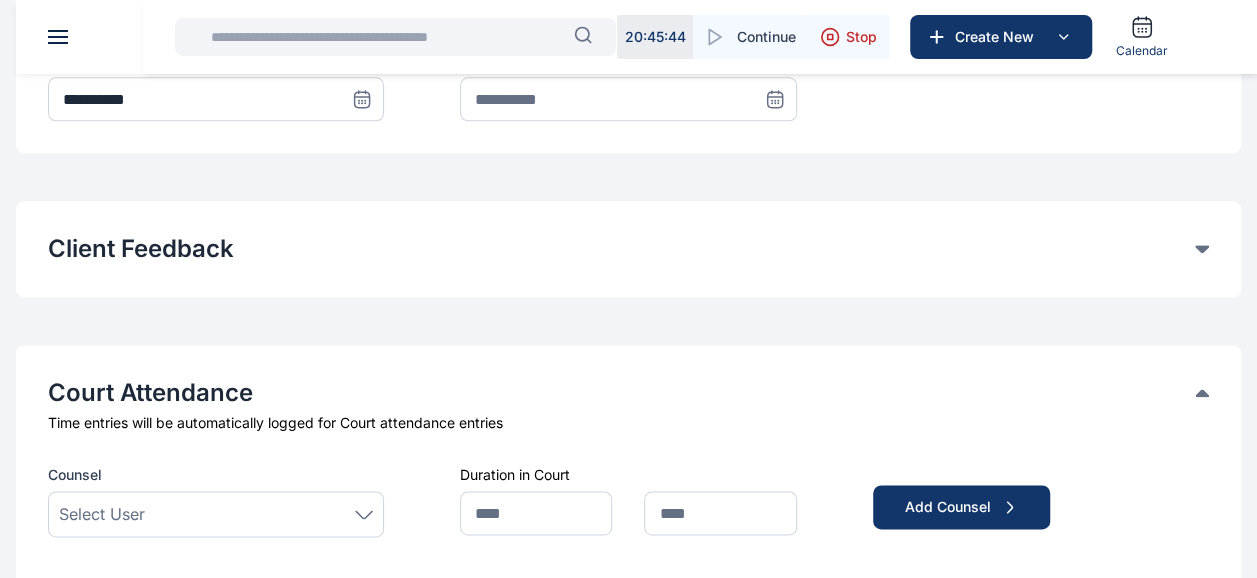 click 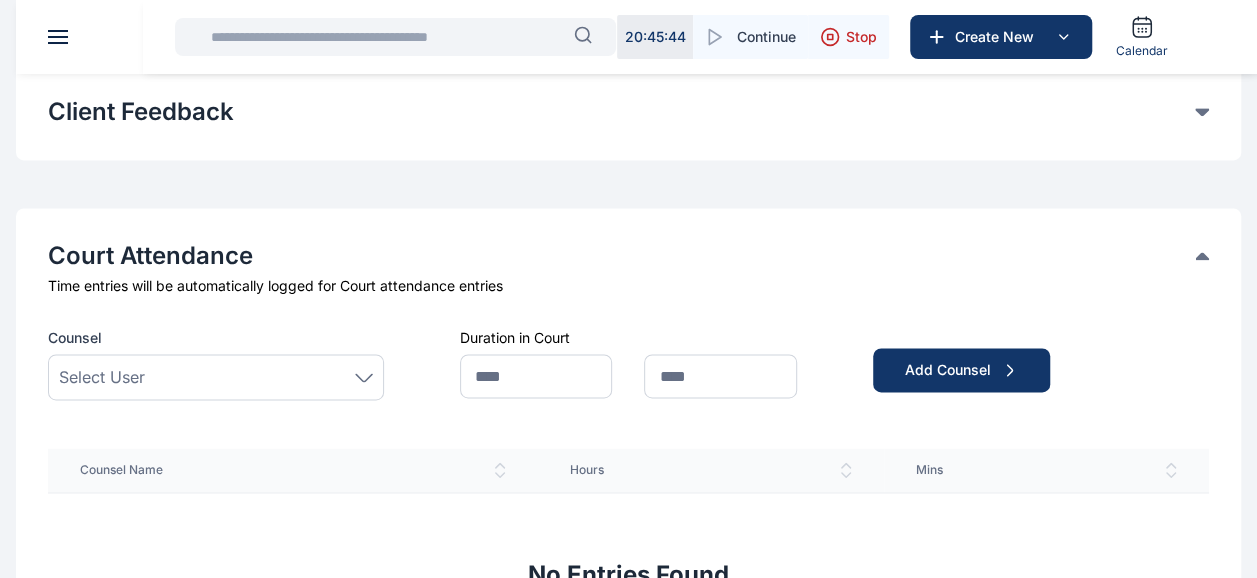 scroll, scrollTop: 1322, scrollLeft: 0, axis: vertical 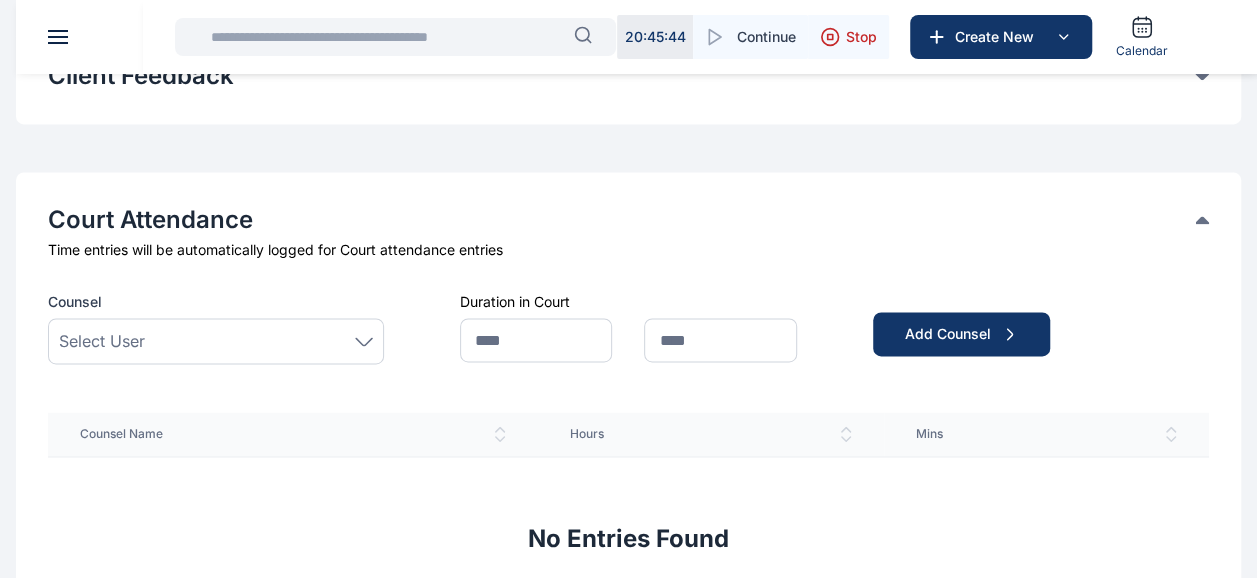 click 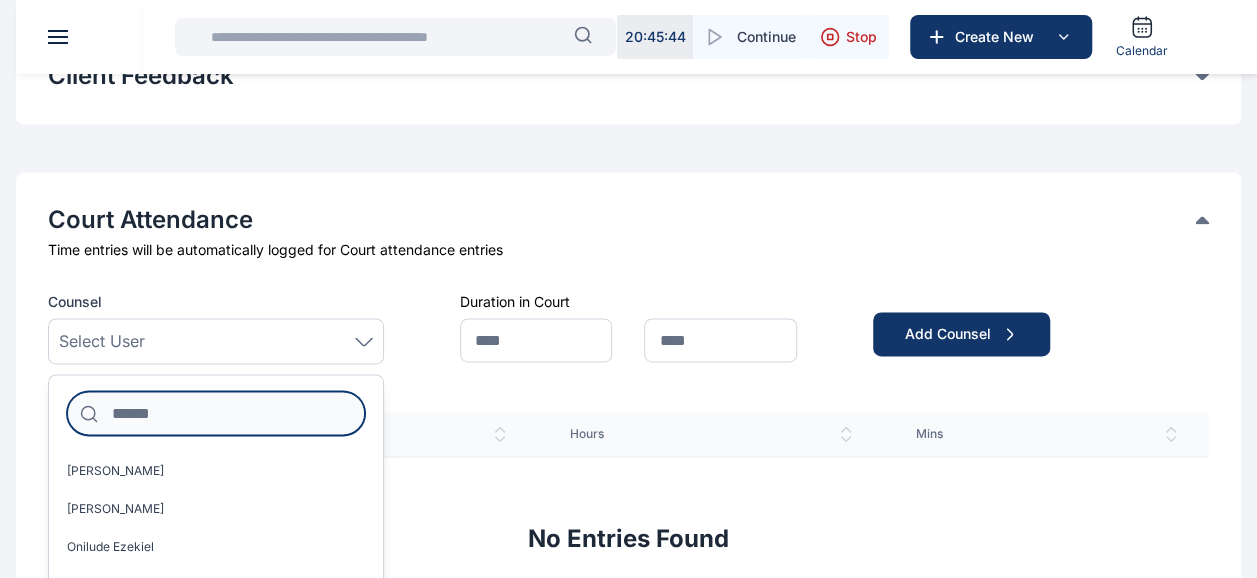 click at bounding box center (216, 413) 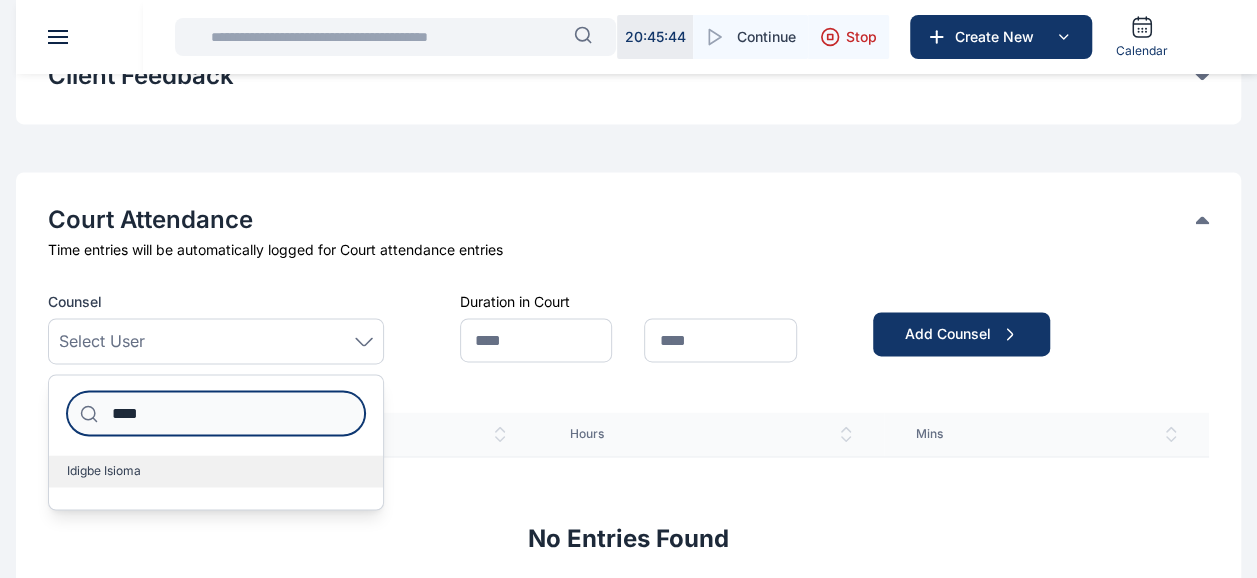 type on "****" 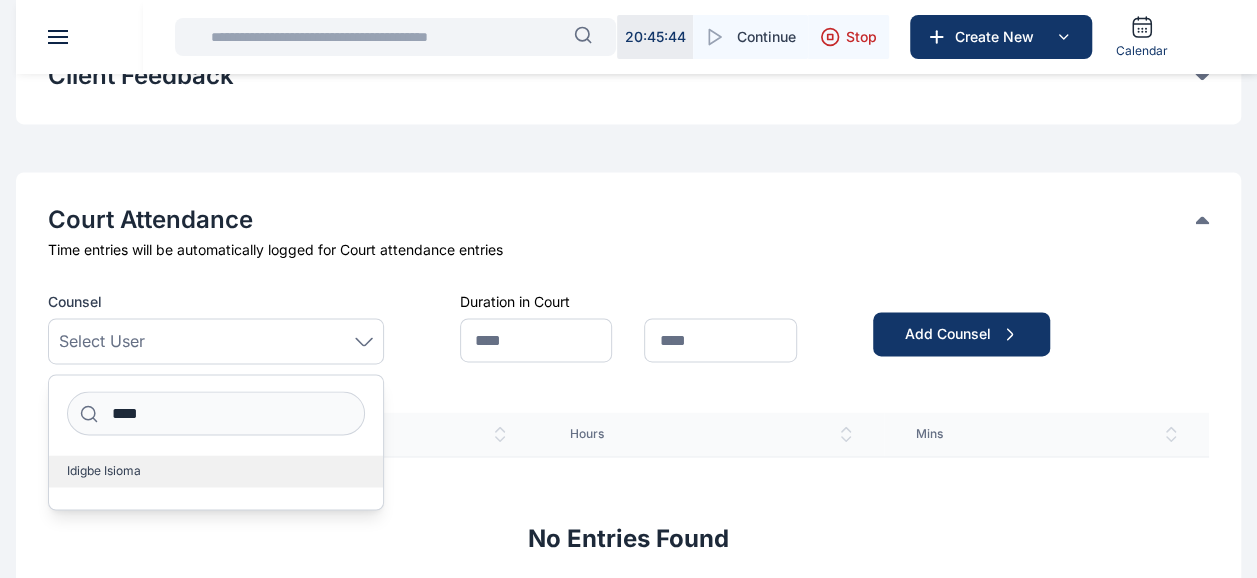 click on "Idigbe Isioma" at bounding box center (216, 471) 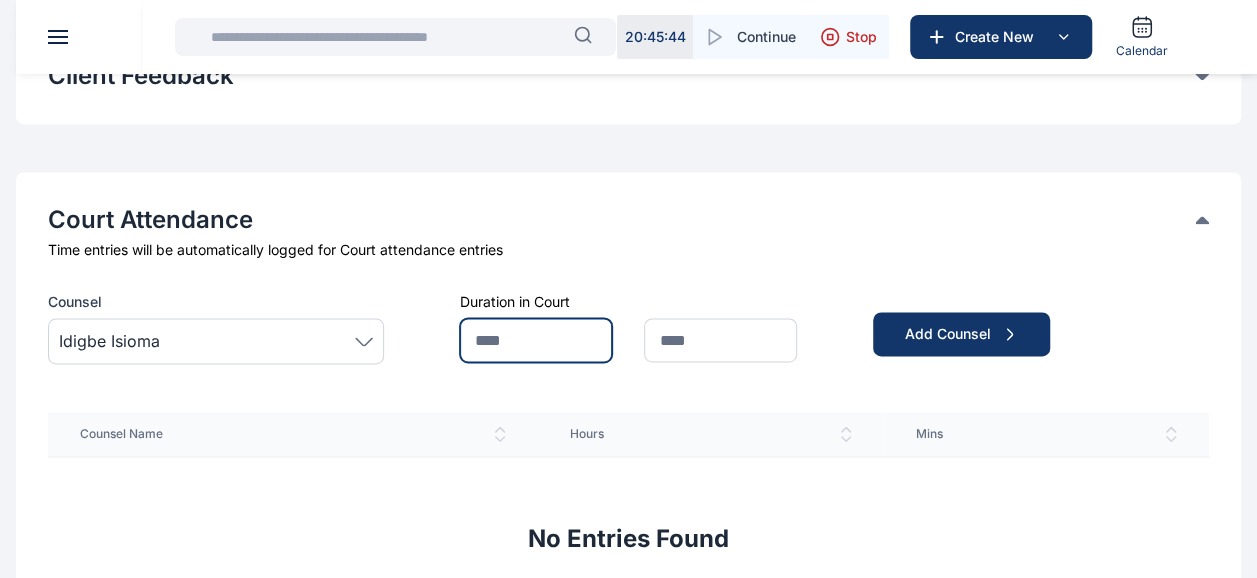 click at bounding box center [536, 340] 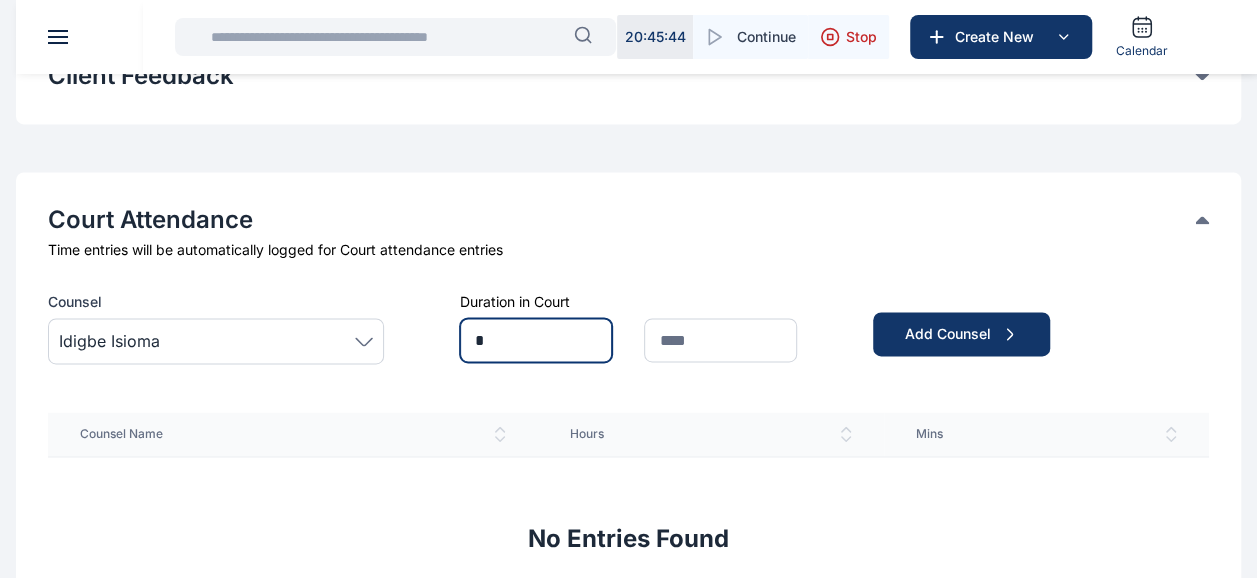 type on "*" 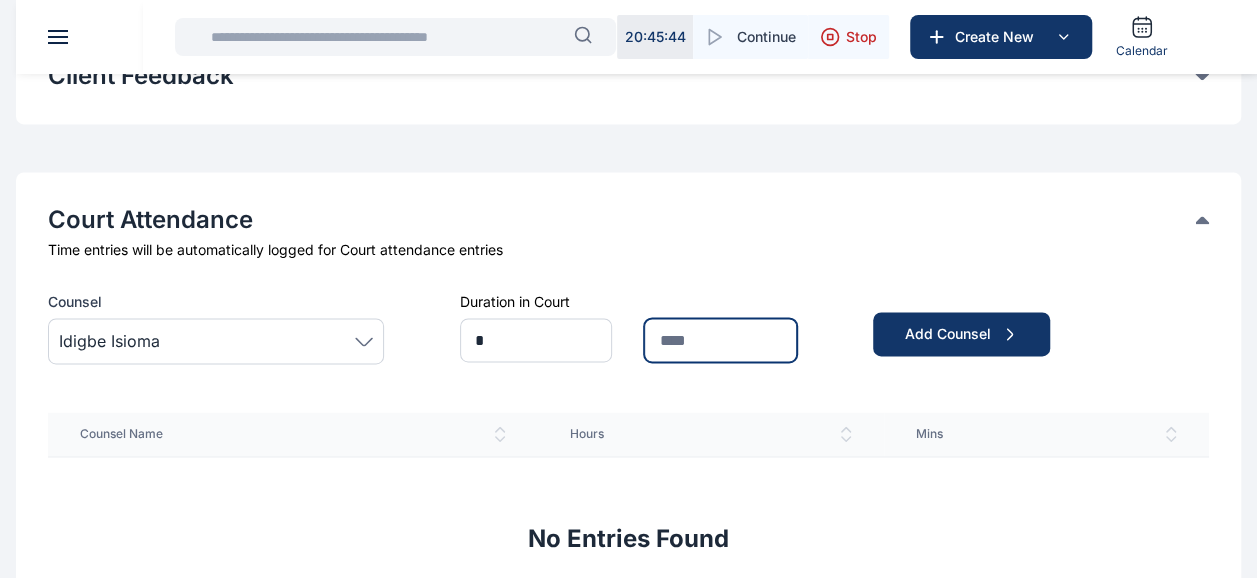 click at bounding box center (720, 340) 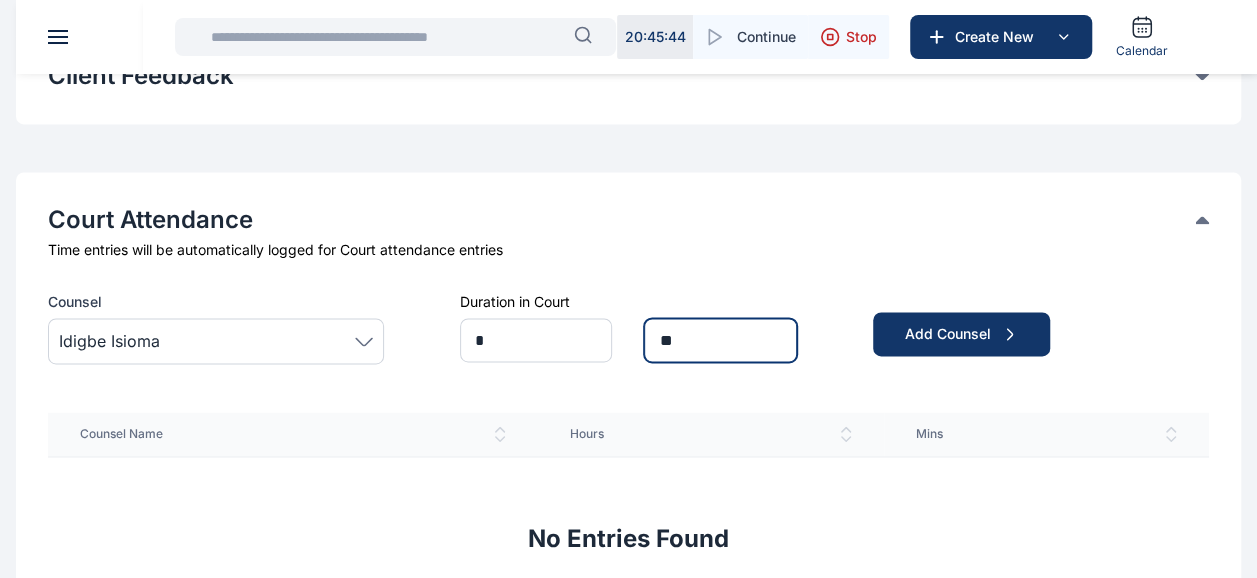 type on "**" 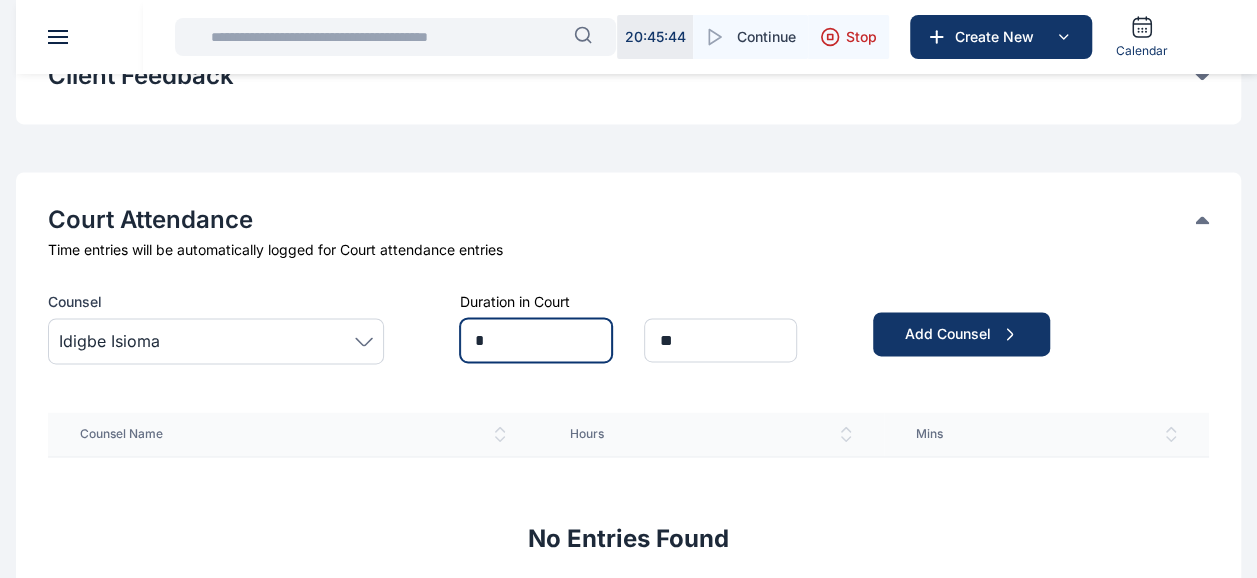click on "*" at bounding box center (536, 340) 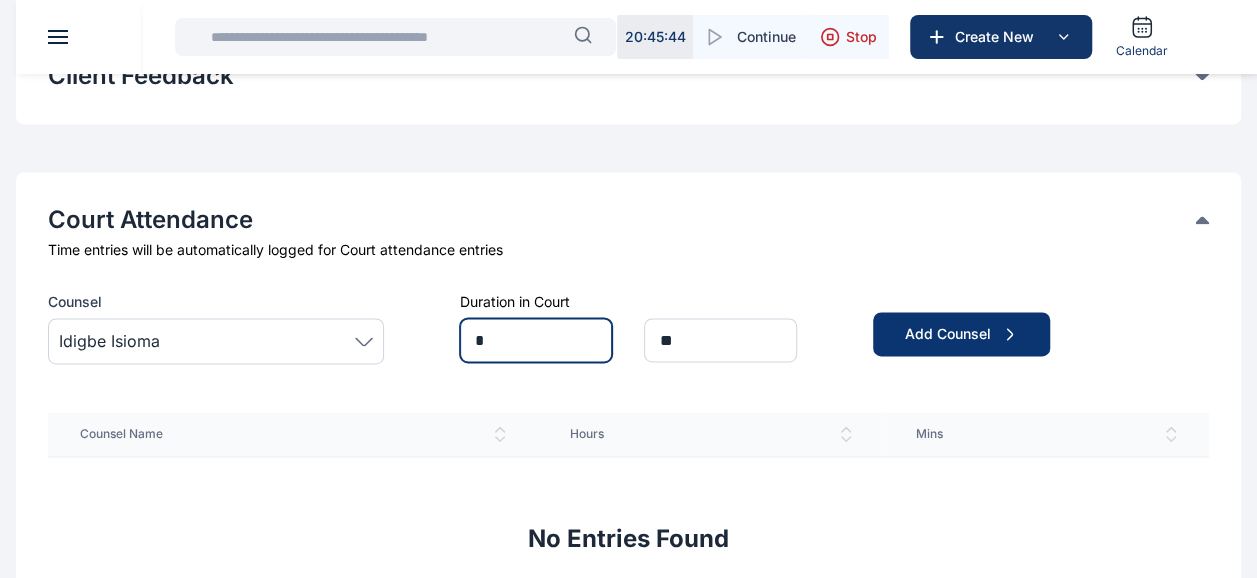 type on "*" 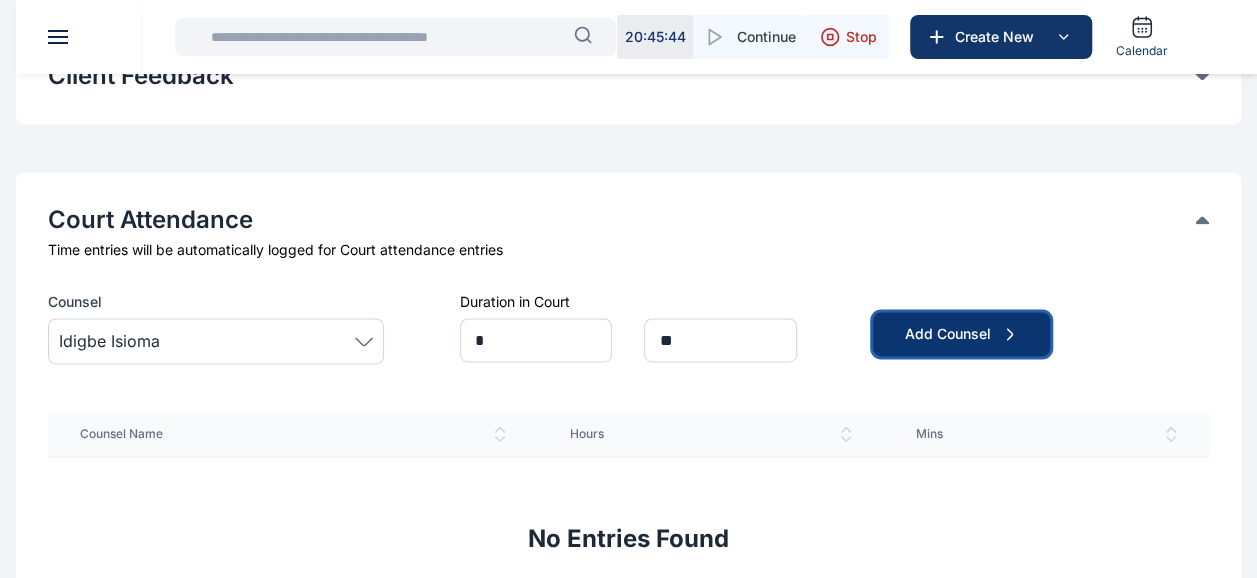 click on "Add Counsel" at bounding box center (961, 334) 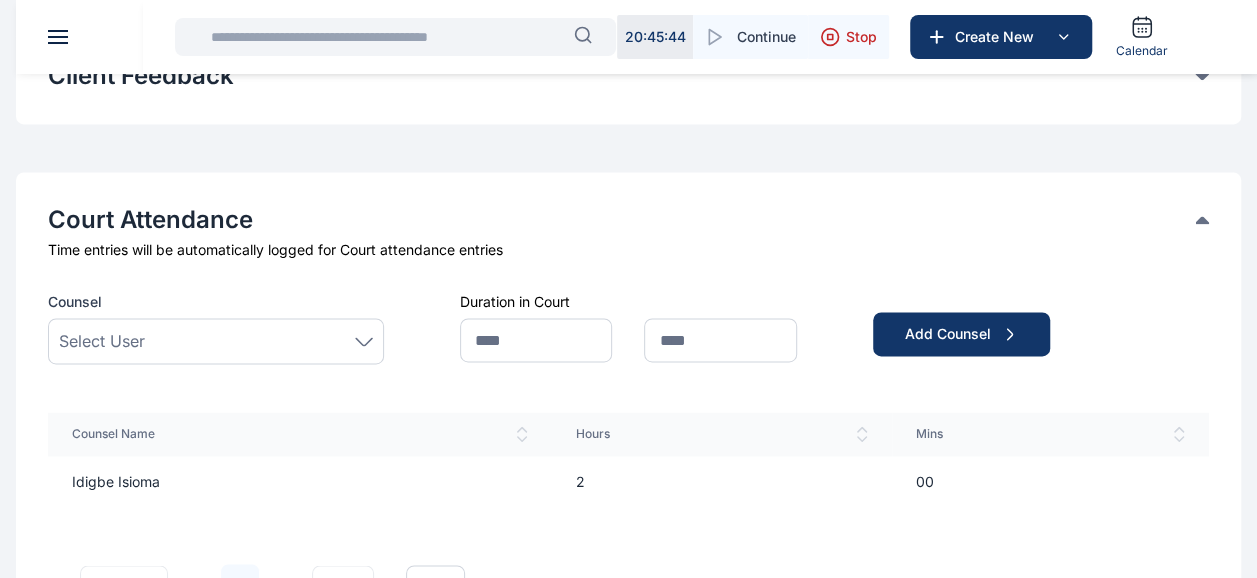 click 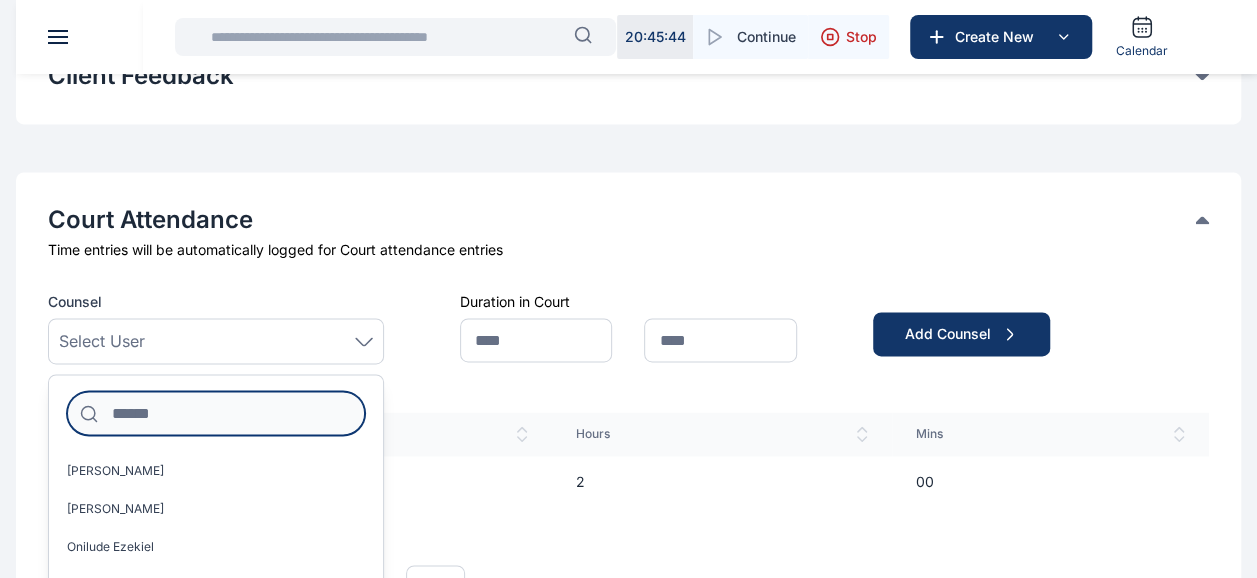 click at bounding box center [216, 413] 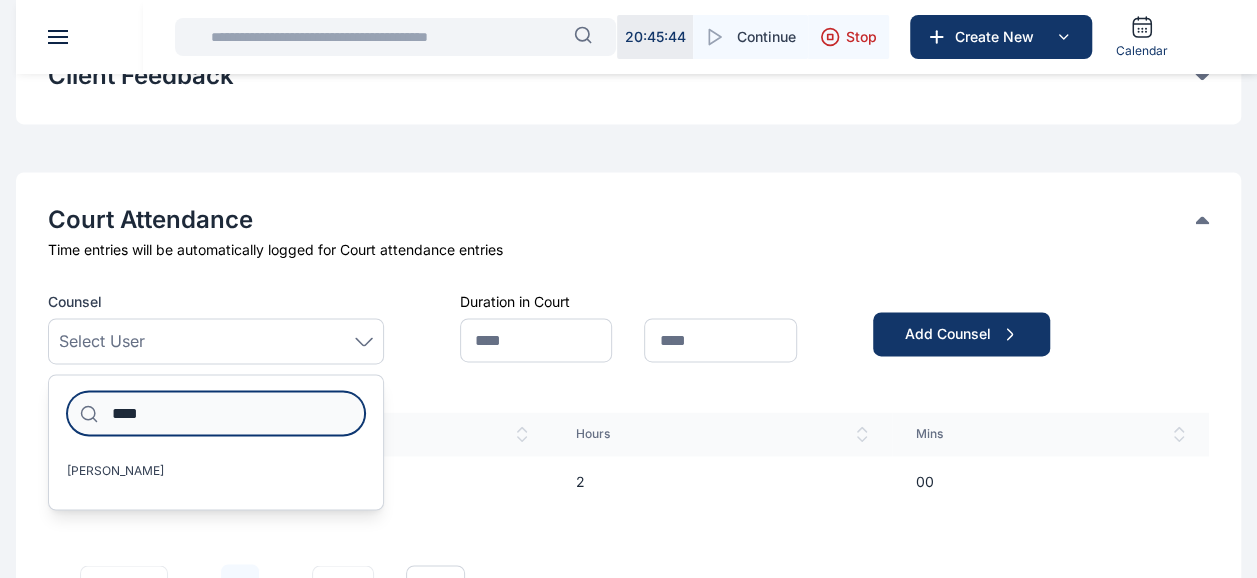 type on "****" 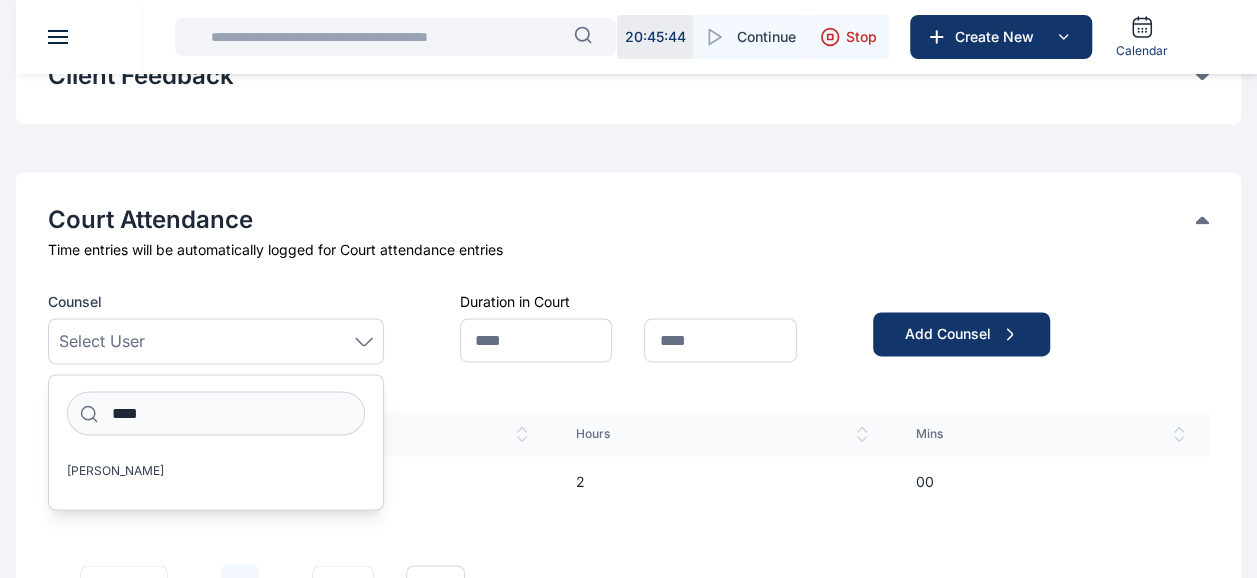 click on "**** [PERSON_NAME]" at bounding box center (216, 442) 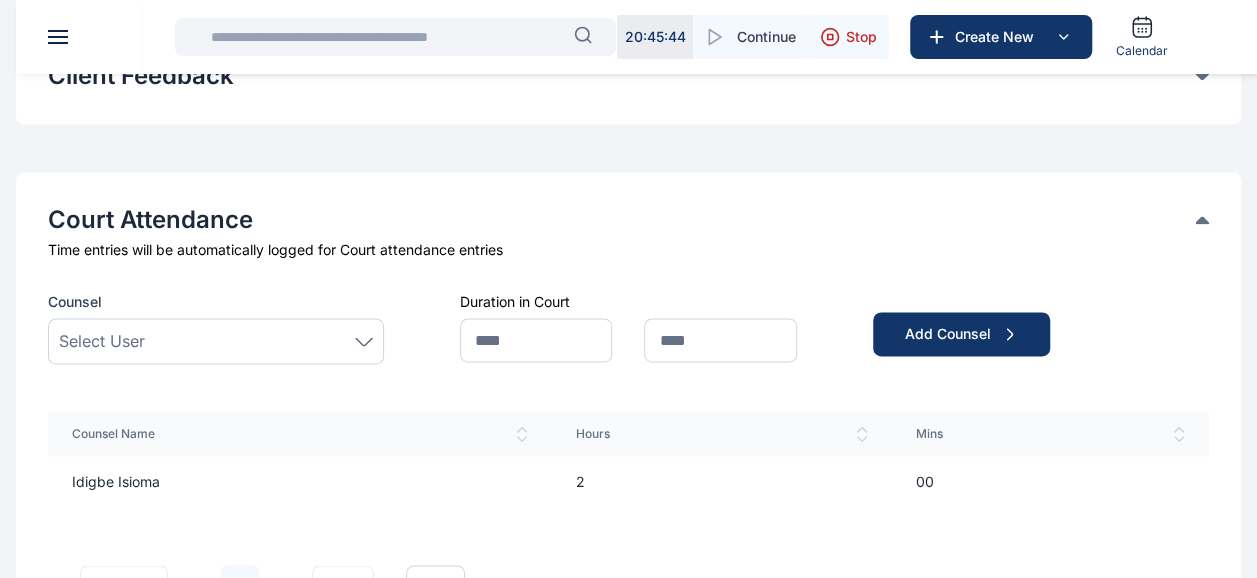 click on "Idigbe Isioma" at bounding box center [300, 482] 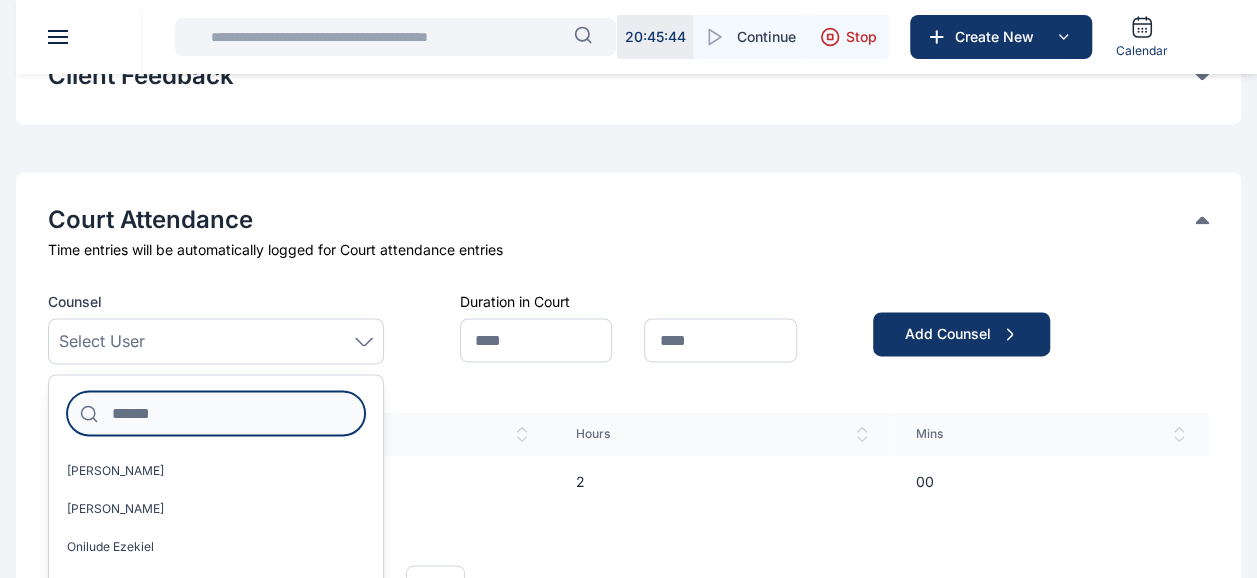 click at bounding box center [216, 413] 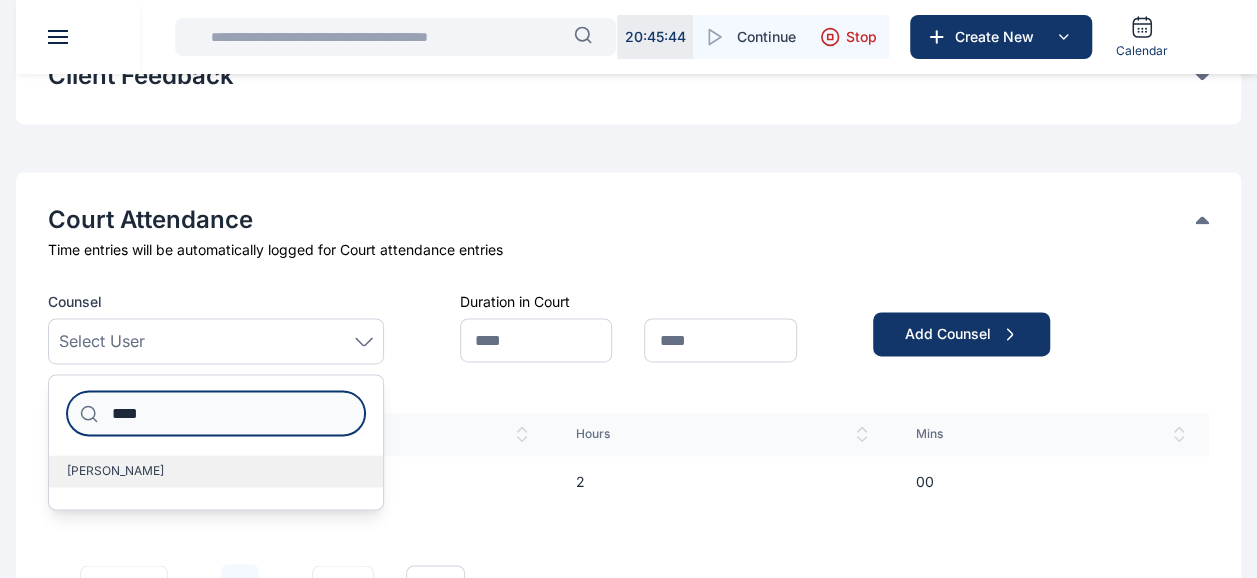 type on "****" 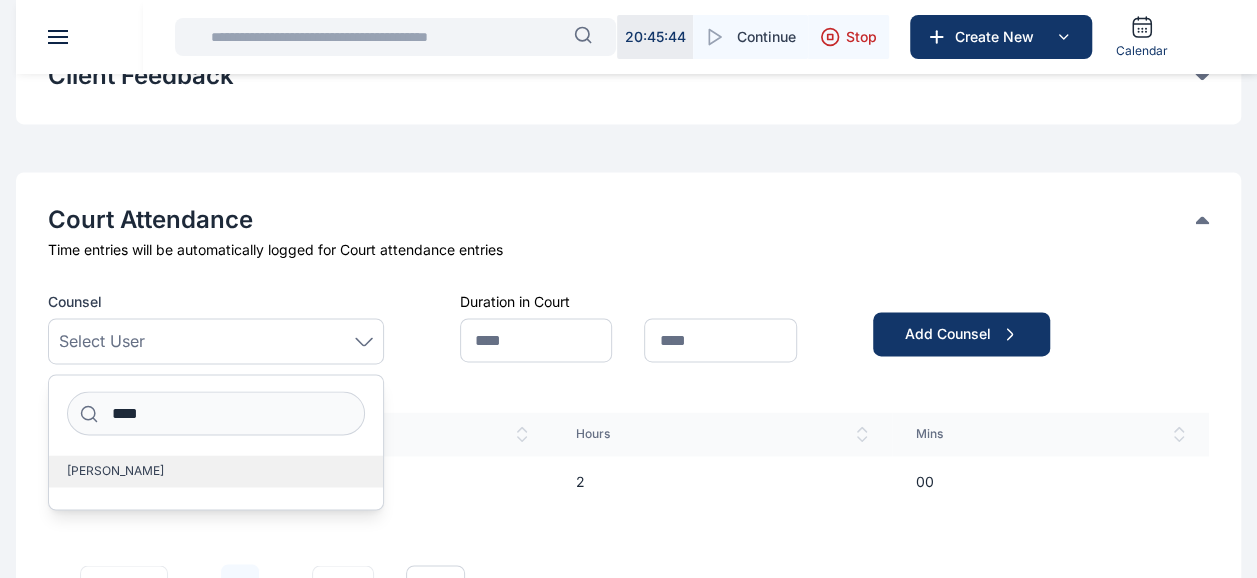 click on "[PERSON_NAME]" at bounding box center (216, 471) 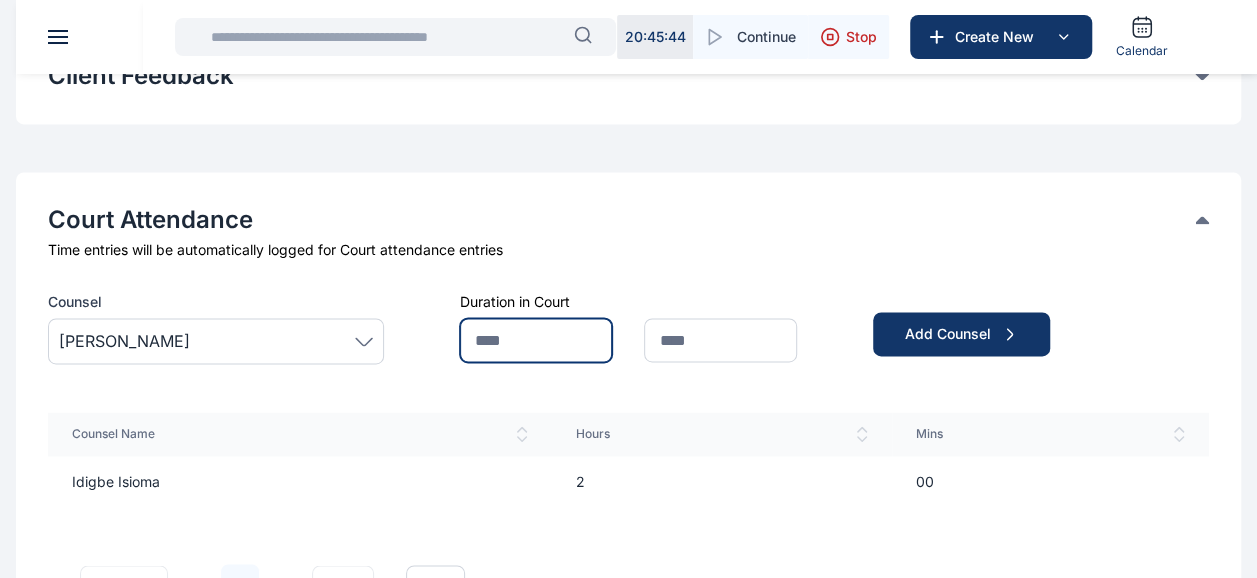click at bounding box center [536, 340] 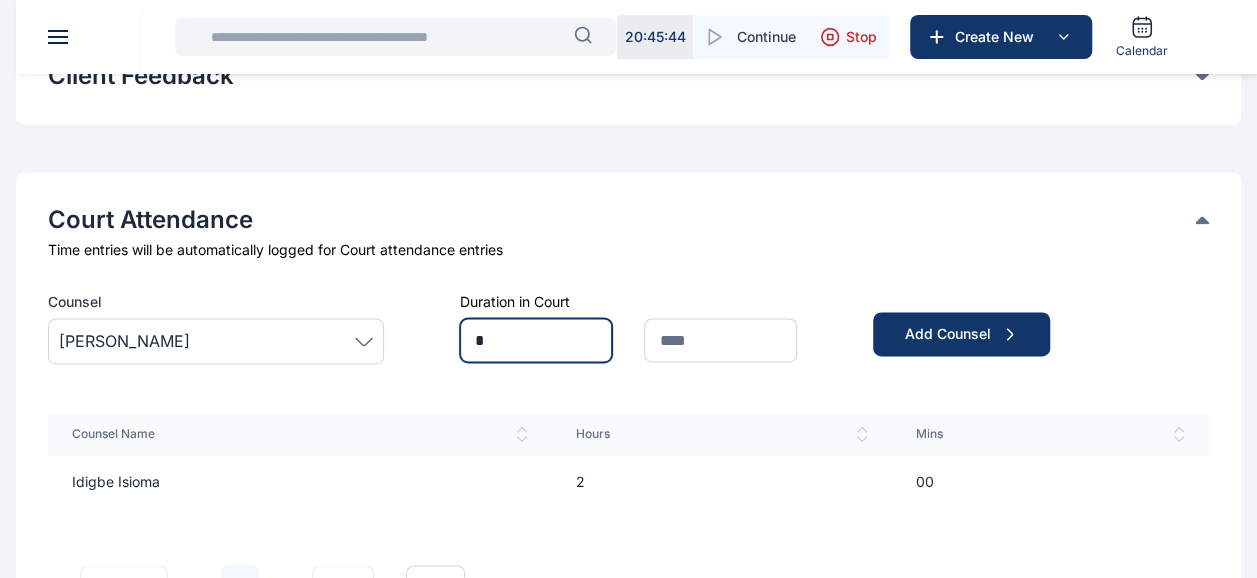 type on "*" 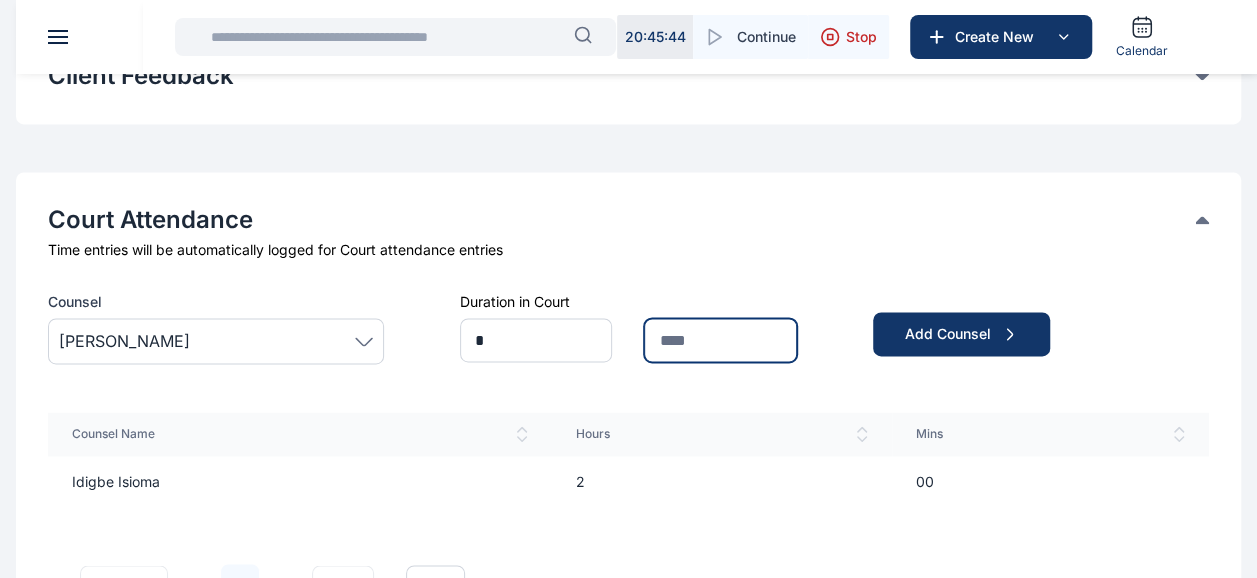 click at bounding box center [720, 340] 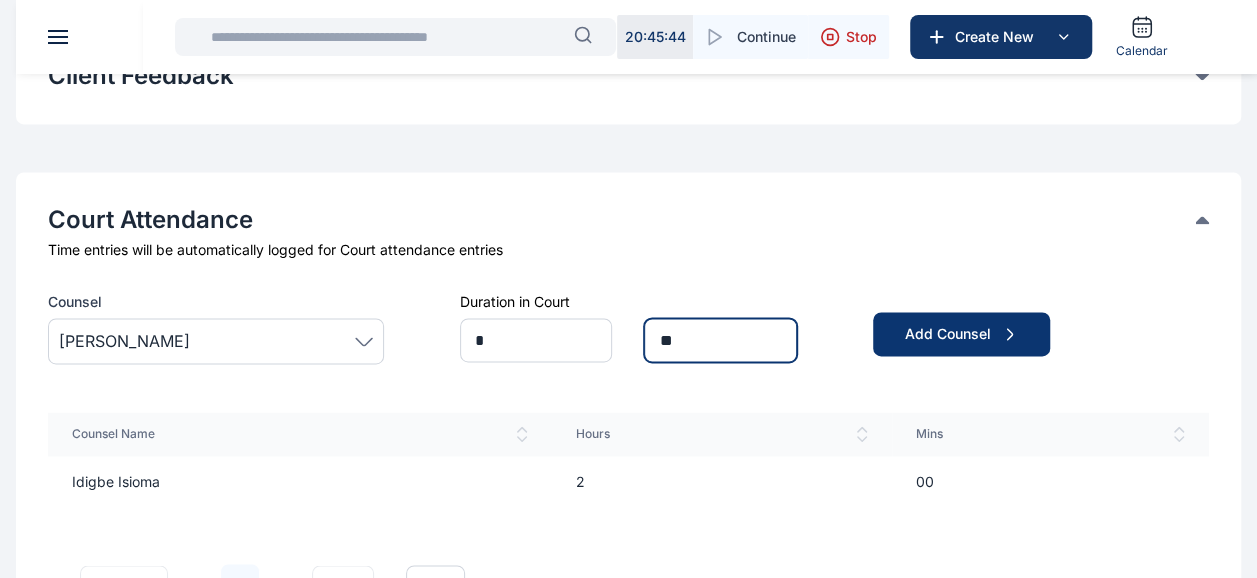 type on "**" 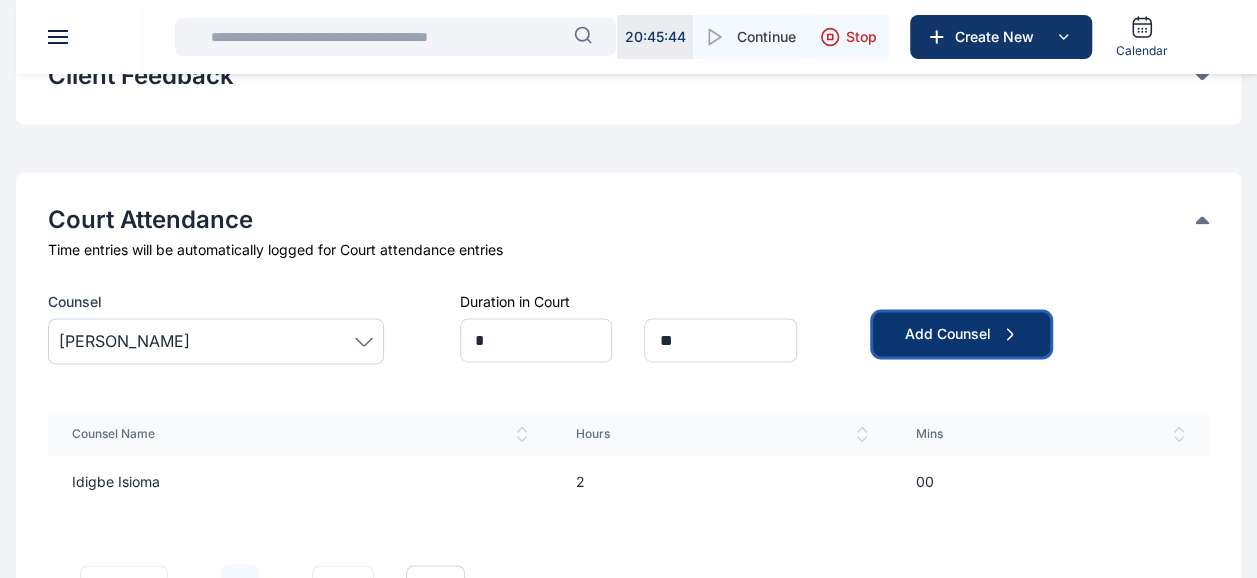 click on "Add Counsel" at bounding box center (961, 334) 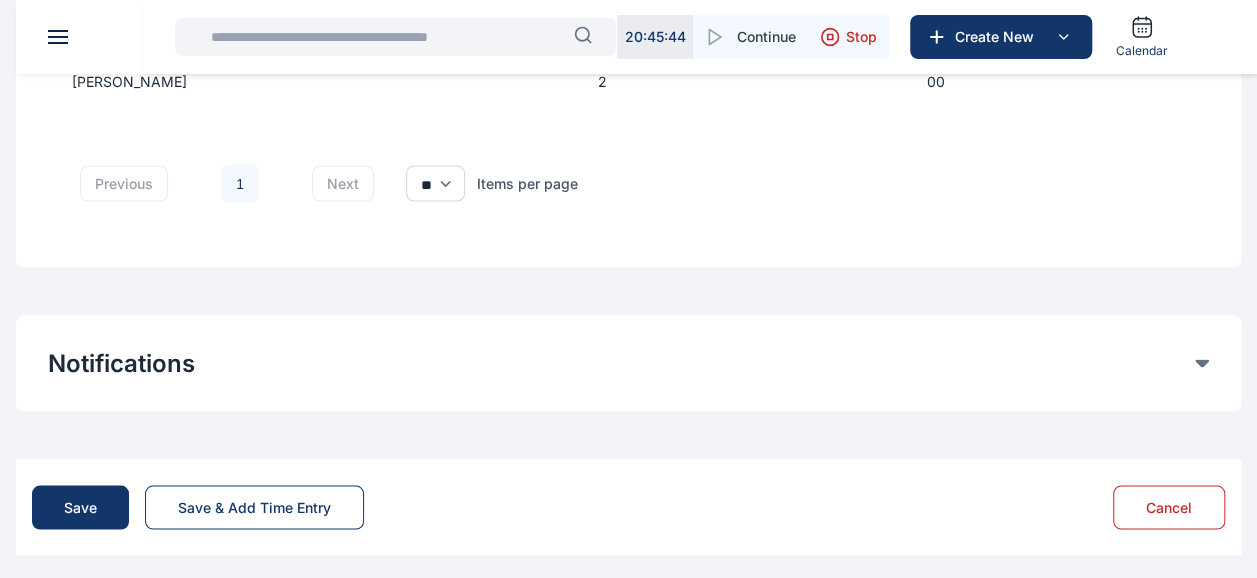 scroll, scrollTop: 1780, scrollLeft: 0, axis: vertical 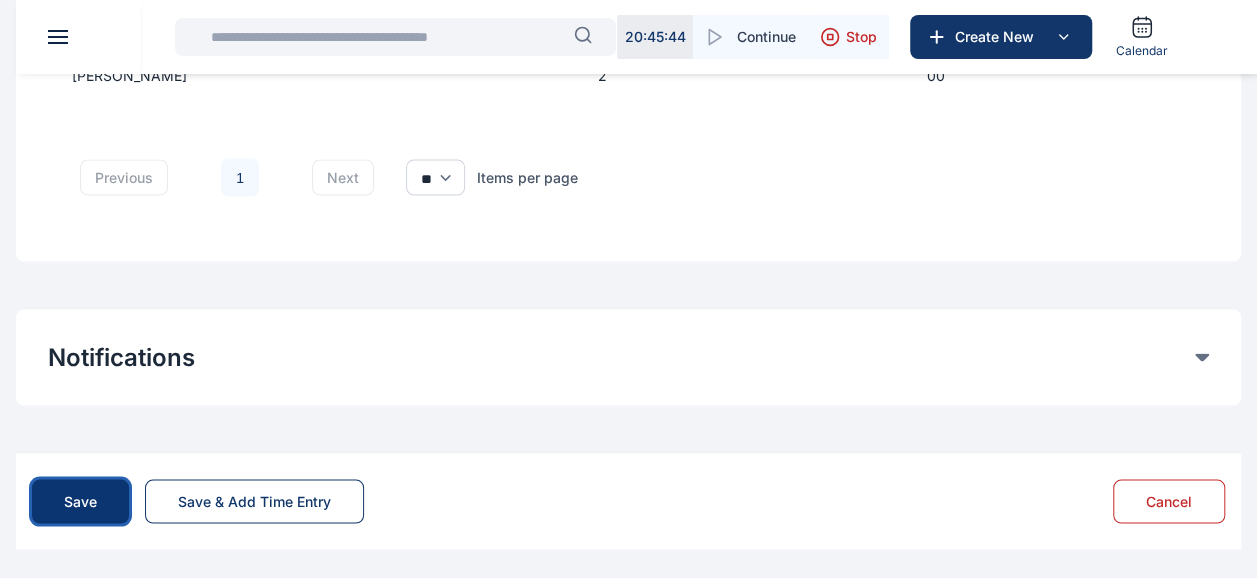 click on "Save" at bounding box center (80, 501) 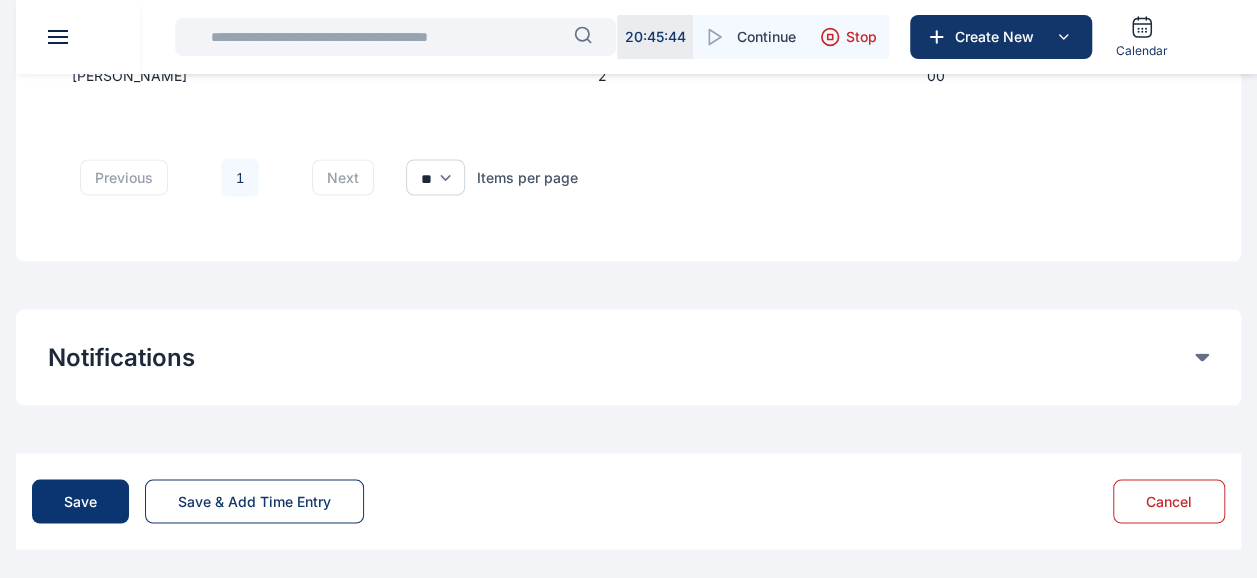 scroll, scrollTop: 0, scrollLeft: 0, axis: both 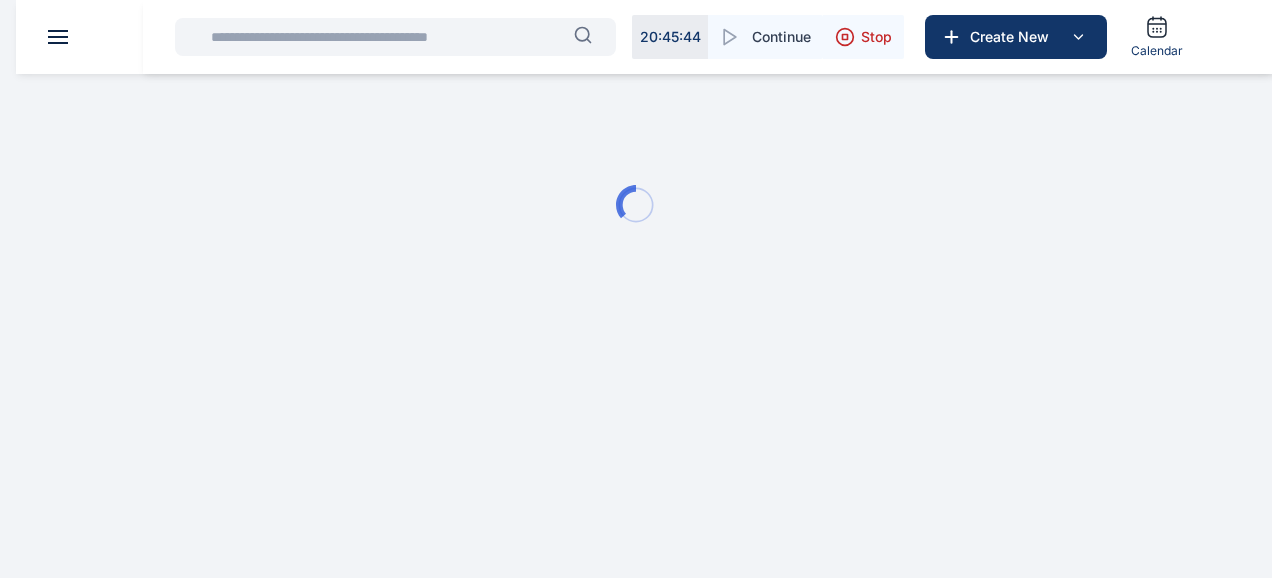 type 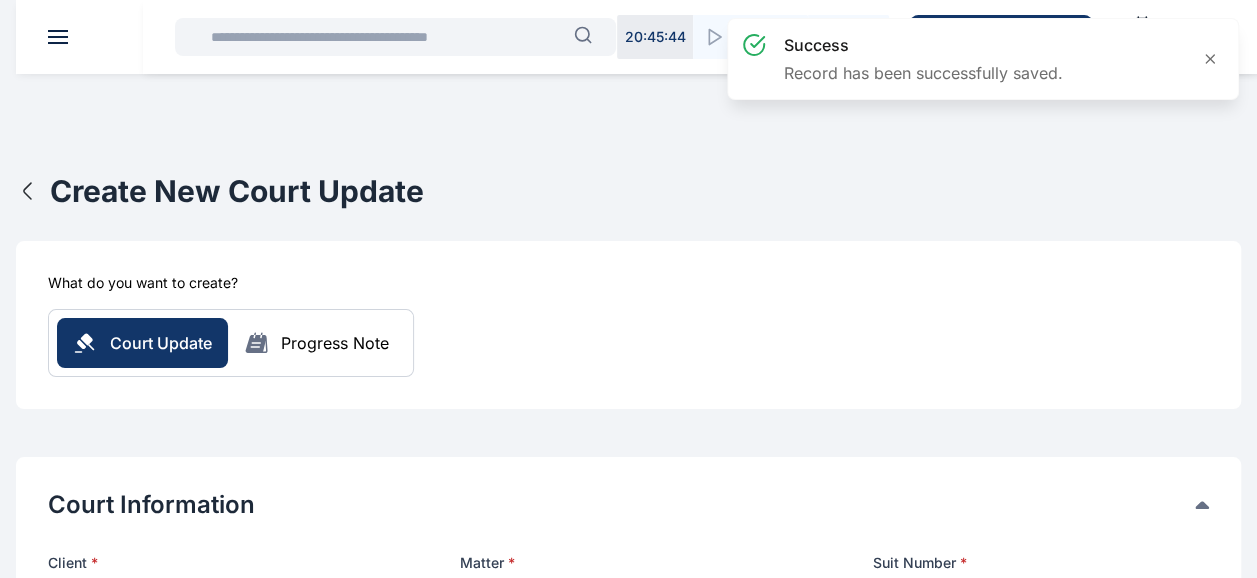 scroll, scrollTop: 205, scrollLeft: 0, axis: vertical 